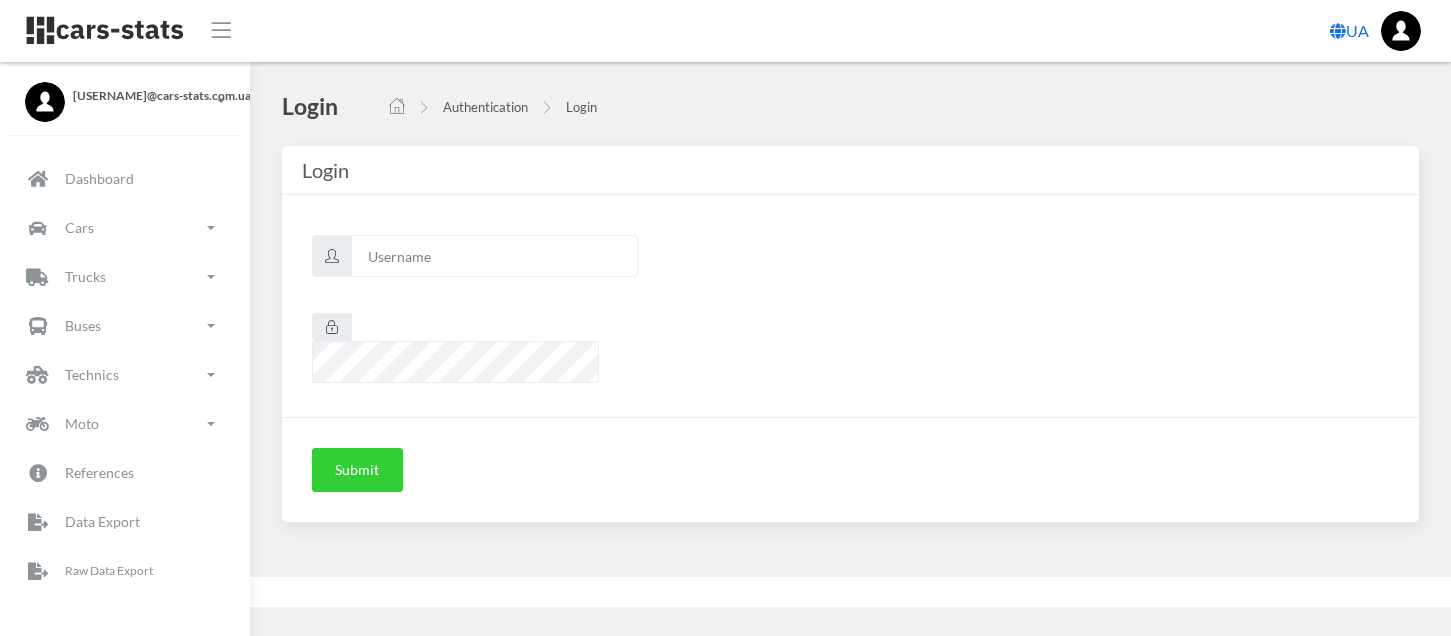 scroll, scrollTop: 0, scrollLeft: 0, axis: both 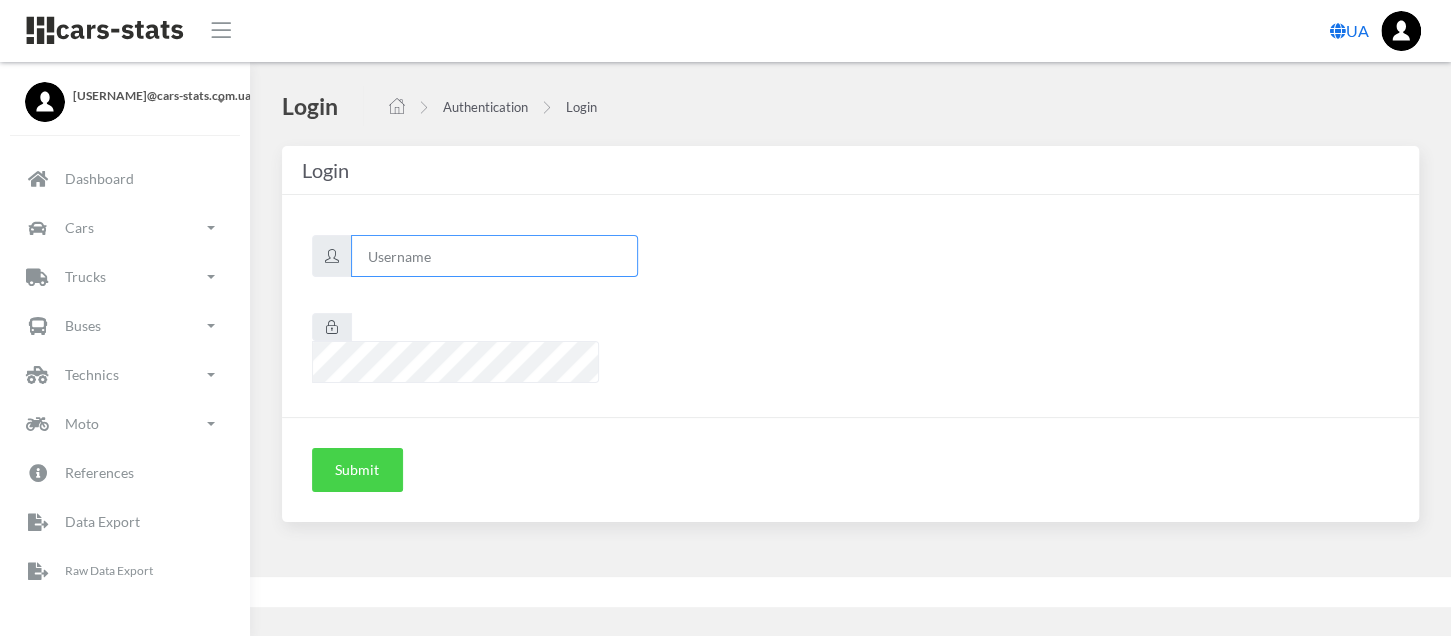 type on "renault" 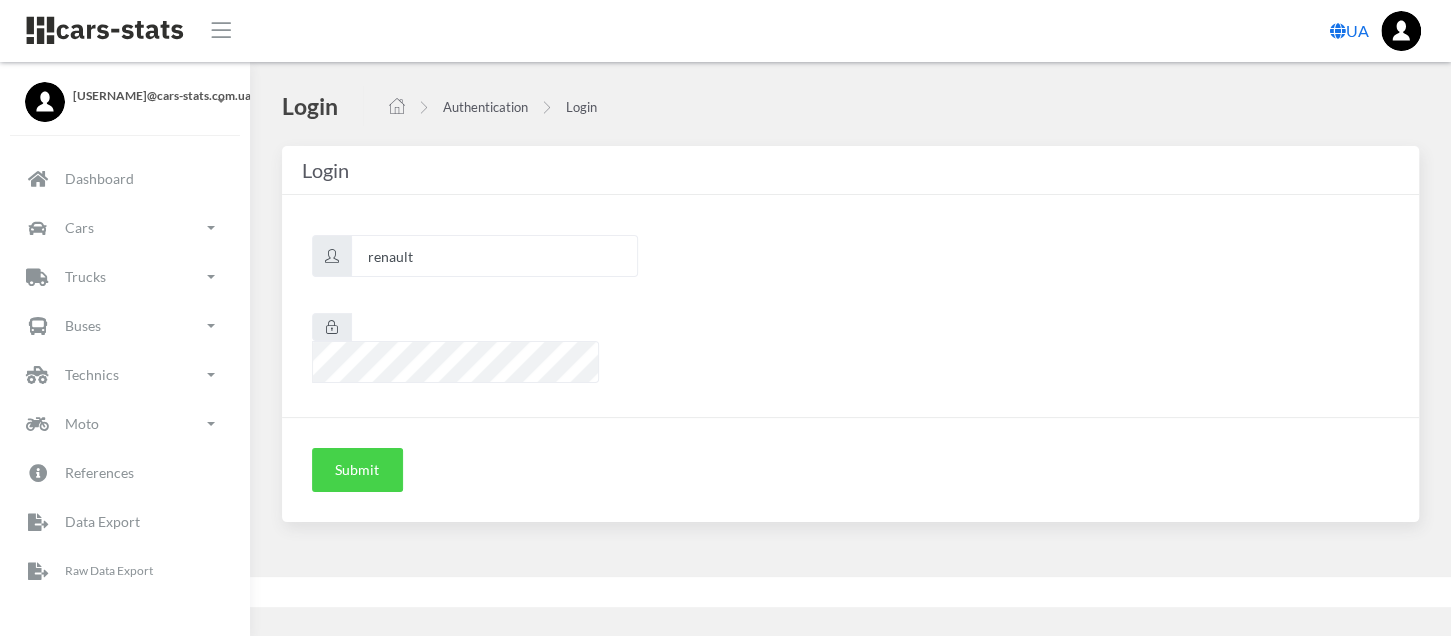 click on "Submit" at bounding box center (357, 470) 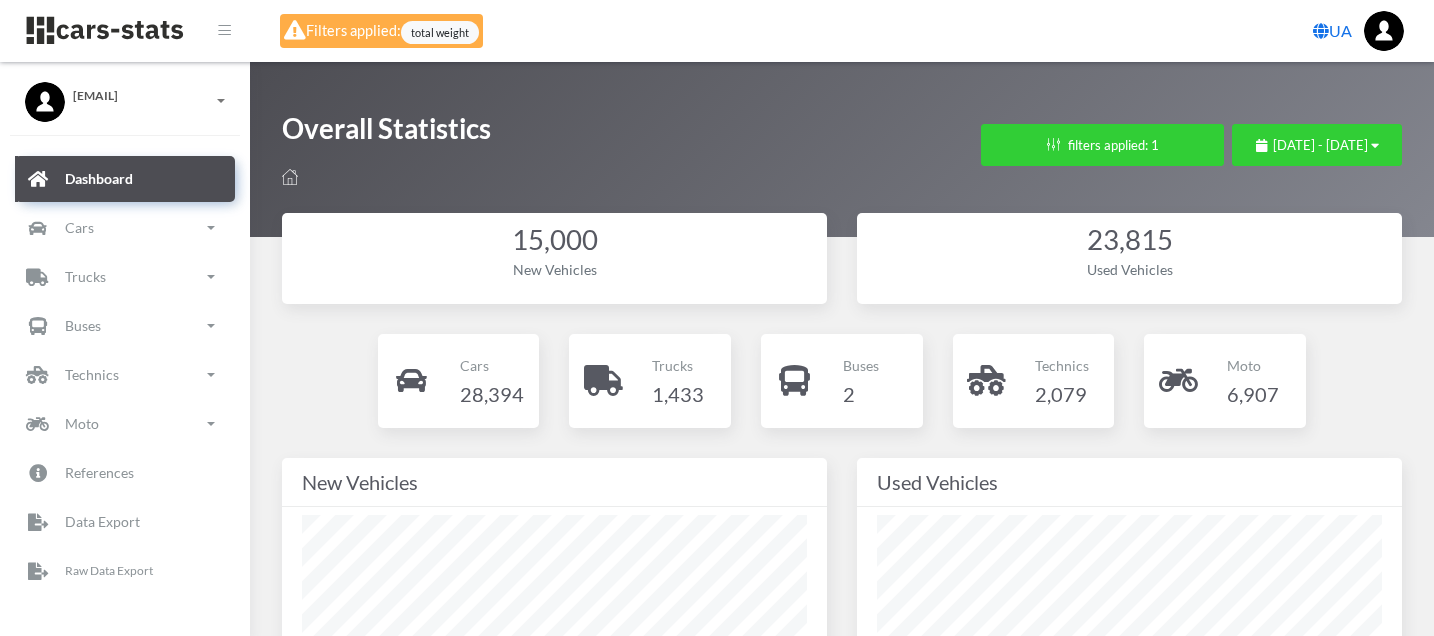 scroll, scrollTop: 0, scrollLeft: 0, axis: both 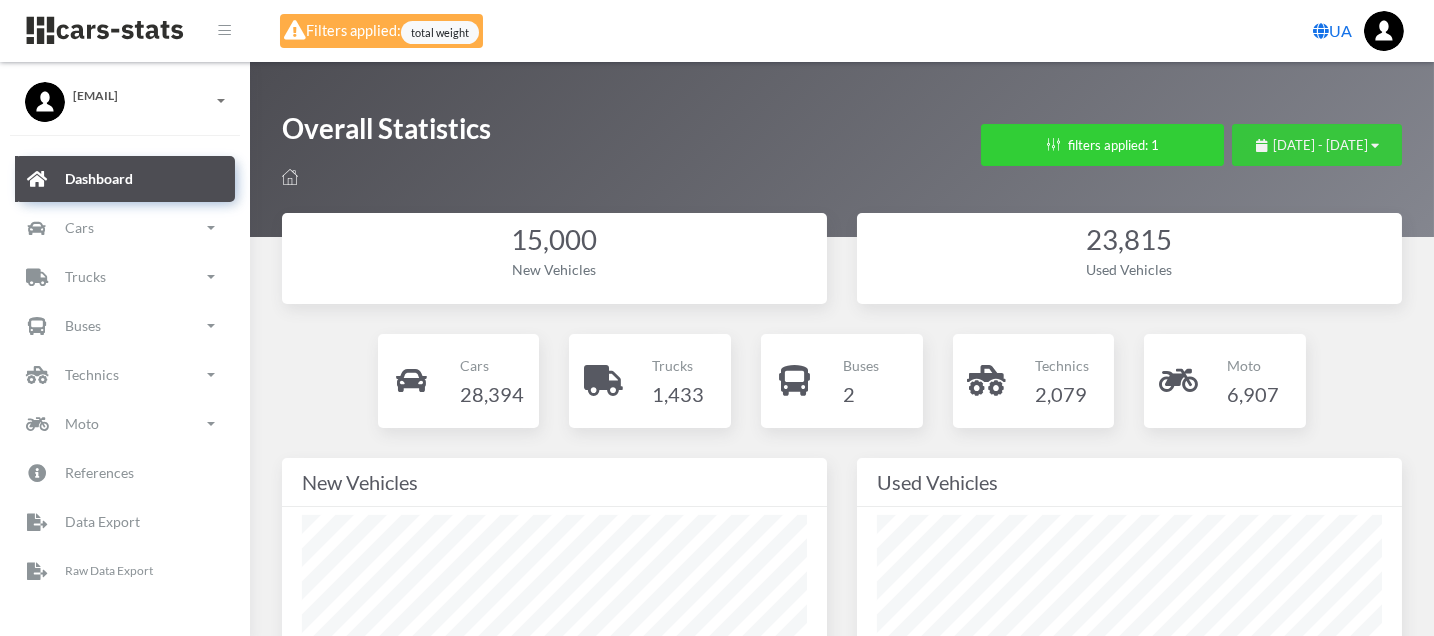 click on "July 9, 2025 - August 8, 2025" at bounding box center [1320, 145] 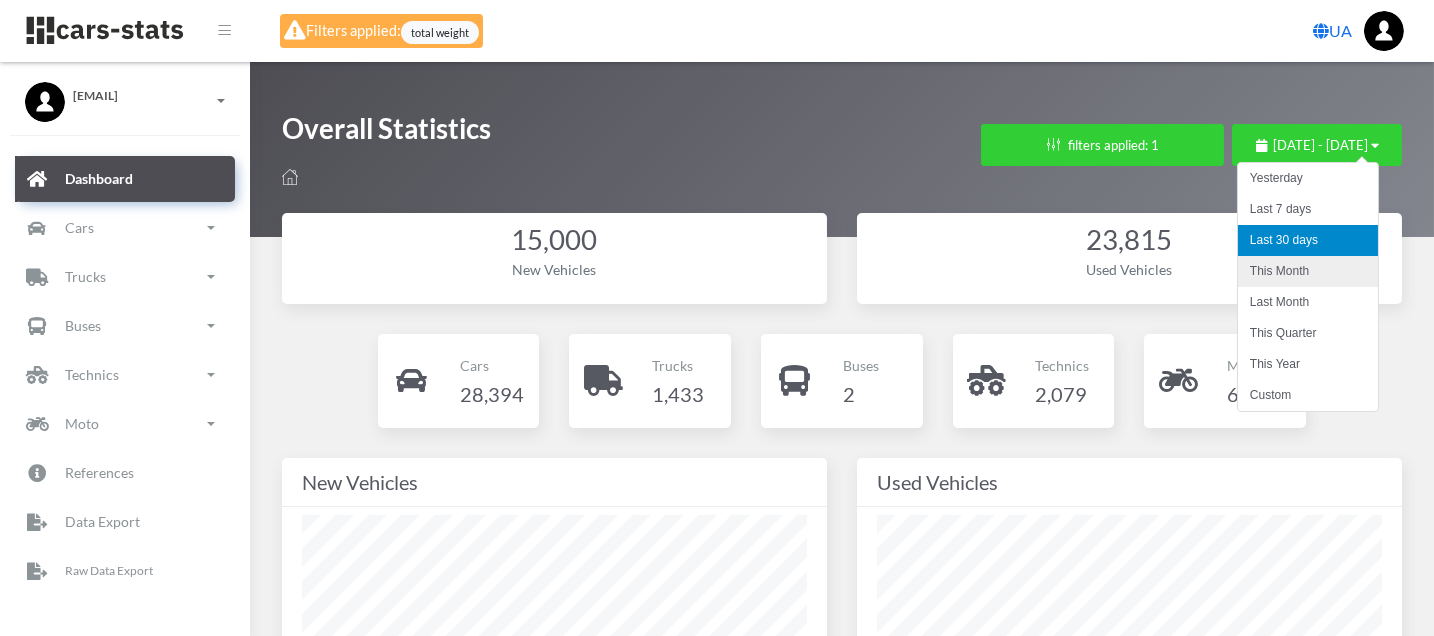 click on "This Month" at bounding box center (1308, 271) 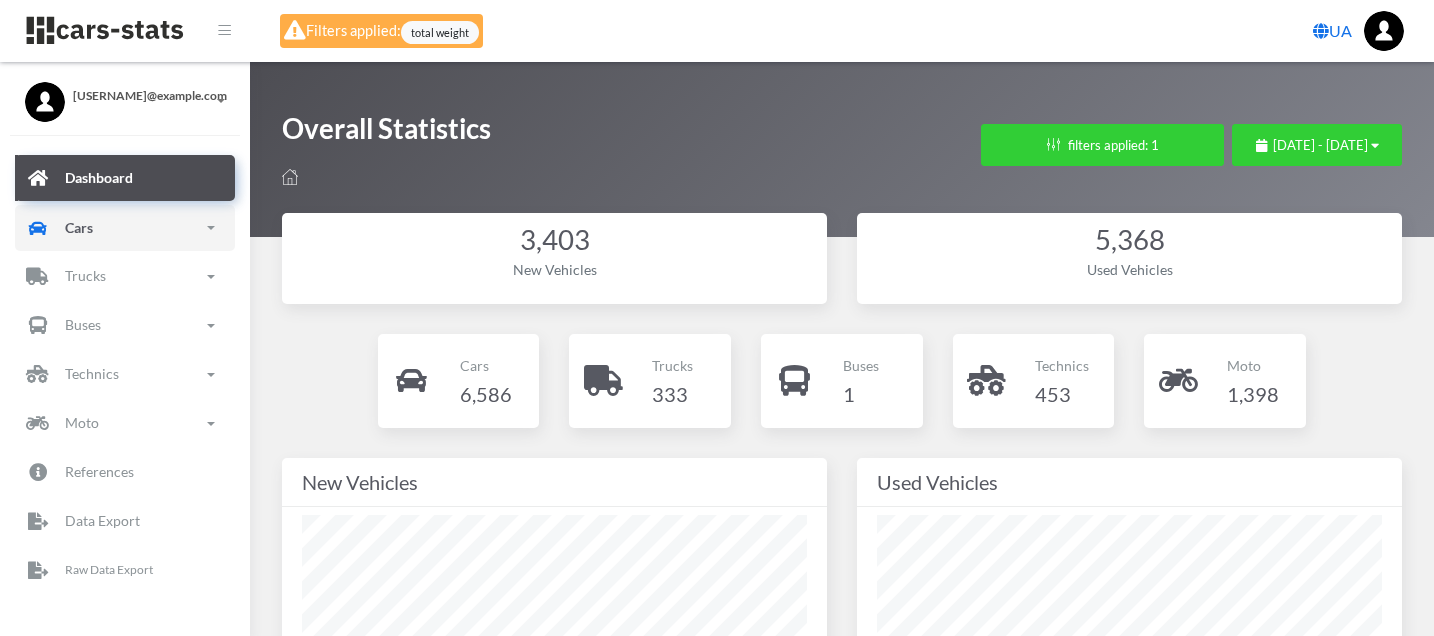 scroll, scrollTop: 0, scrollLeft: 0, axis: both 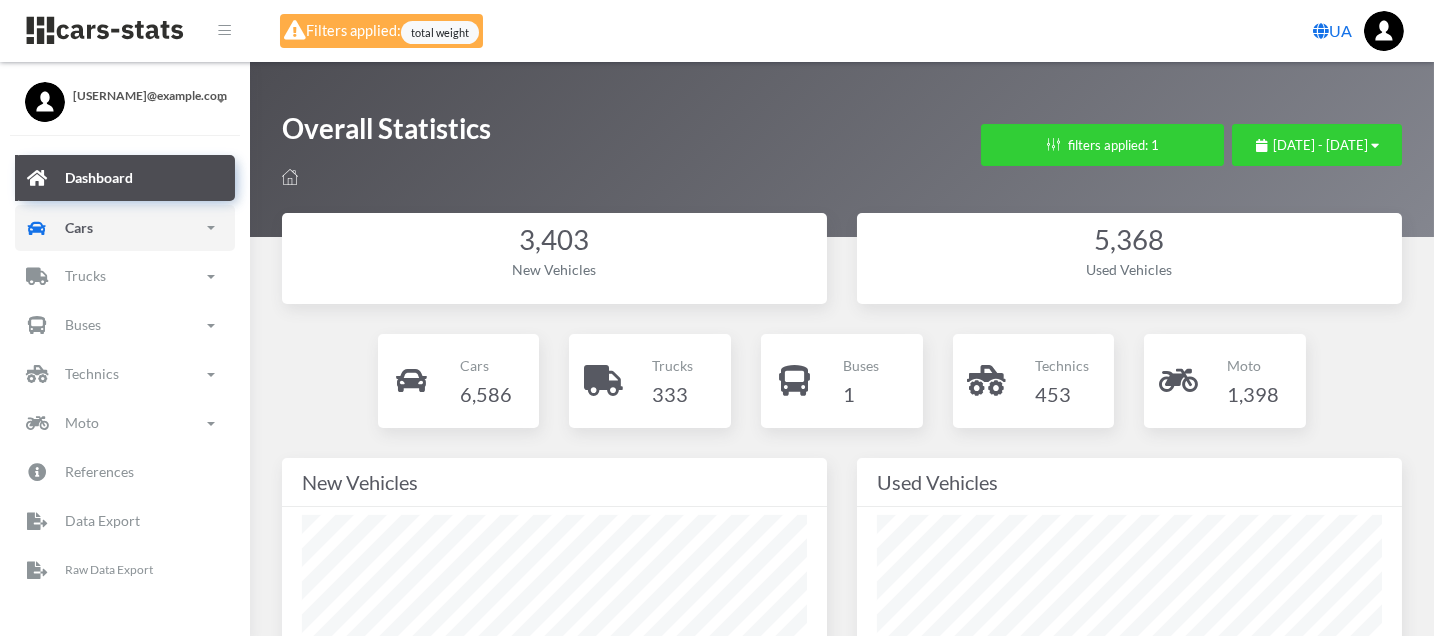 click on "Cars" at bounding box center (125, 228) 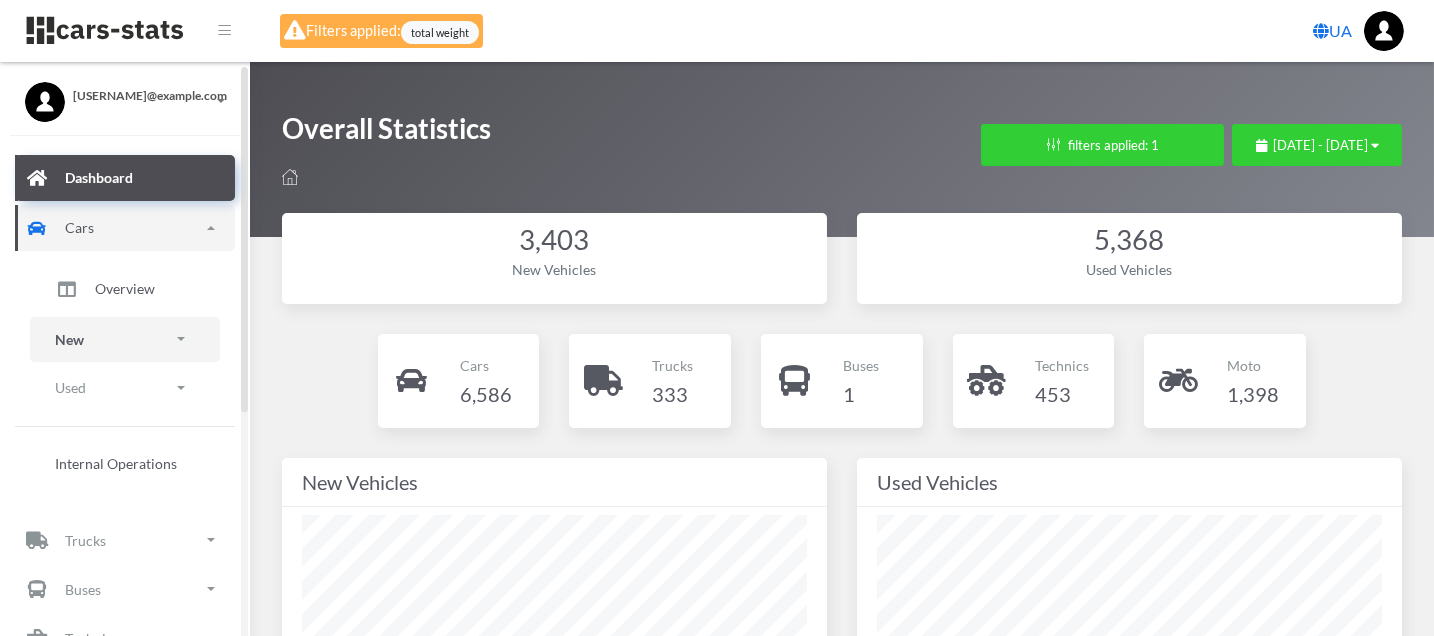 click on "New" at bounding box center [125, 339] 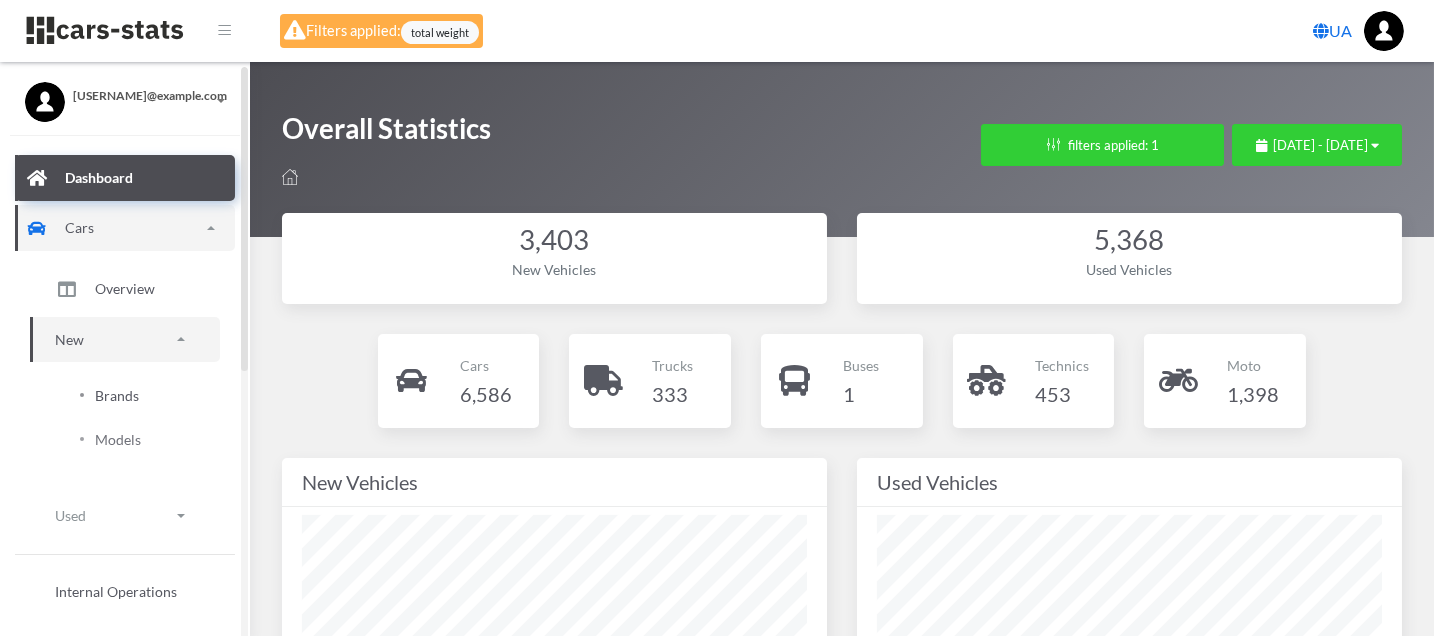 click on "Brands" at bounding box center (125, 395) 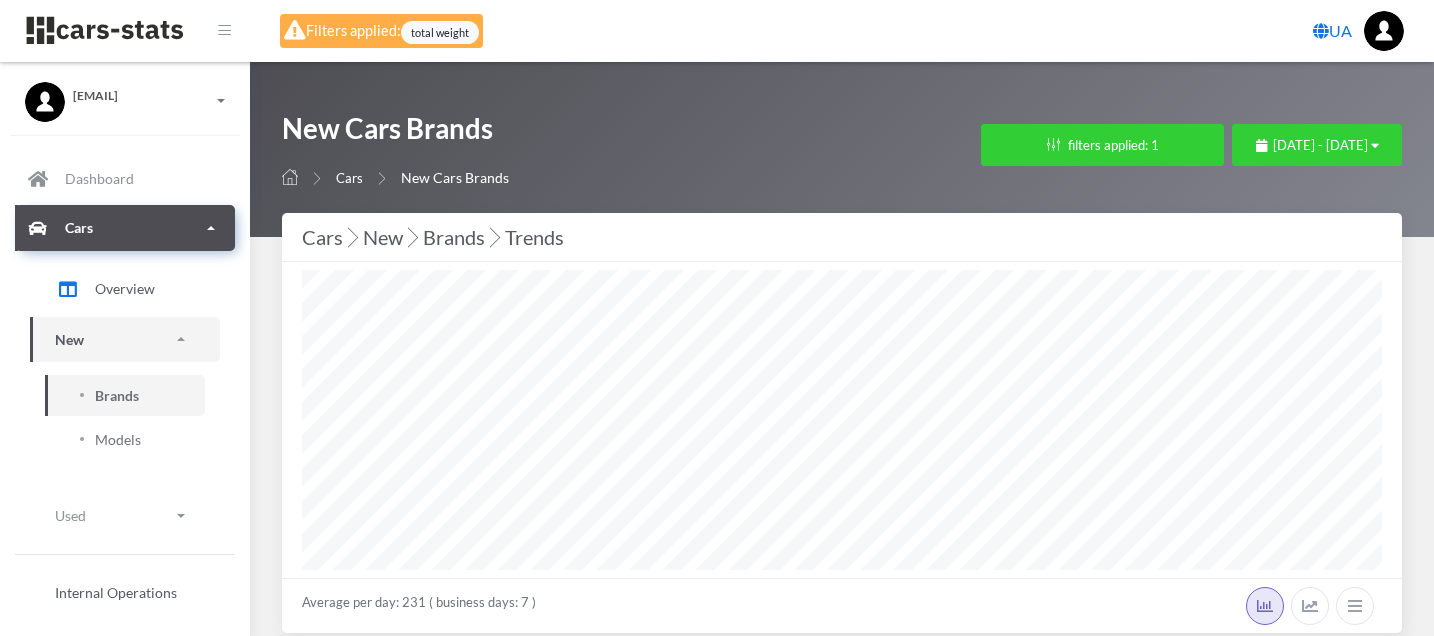 select on "25" 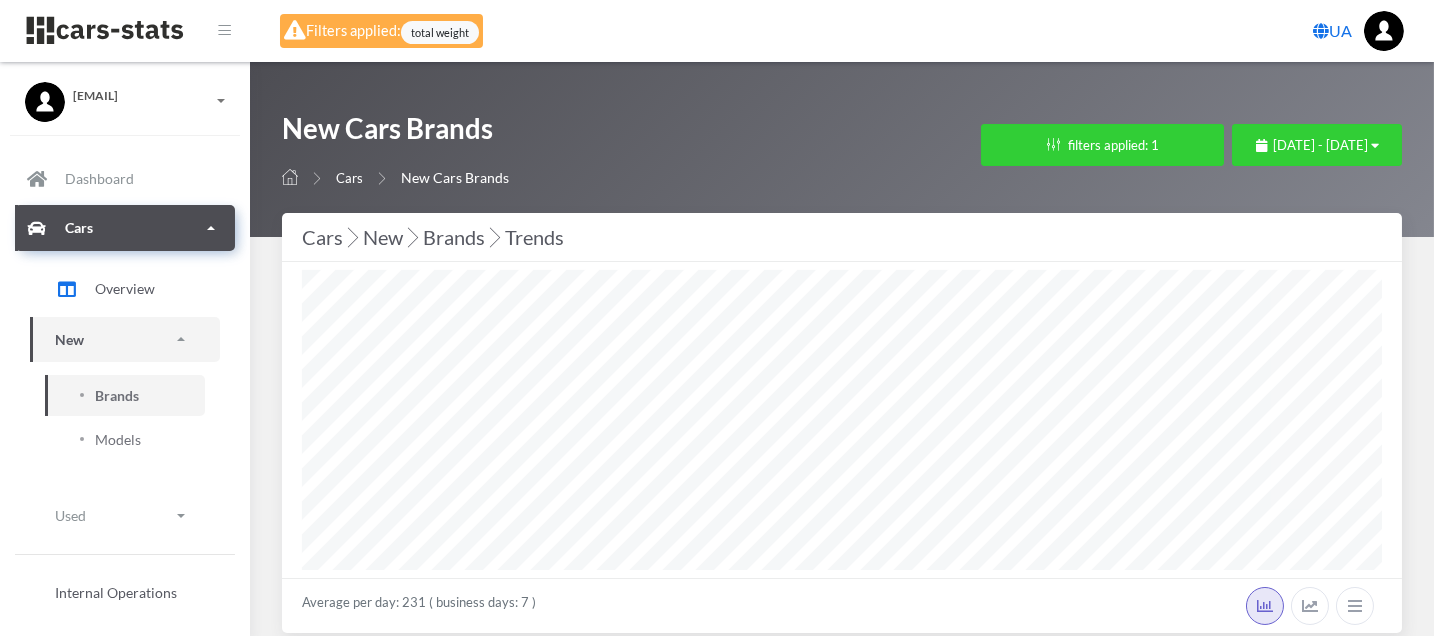 scroll, scrollTop: 999700, scrollLeft: 998920, axis: both 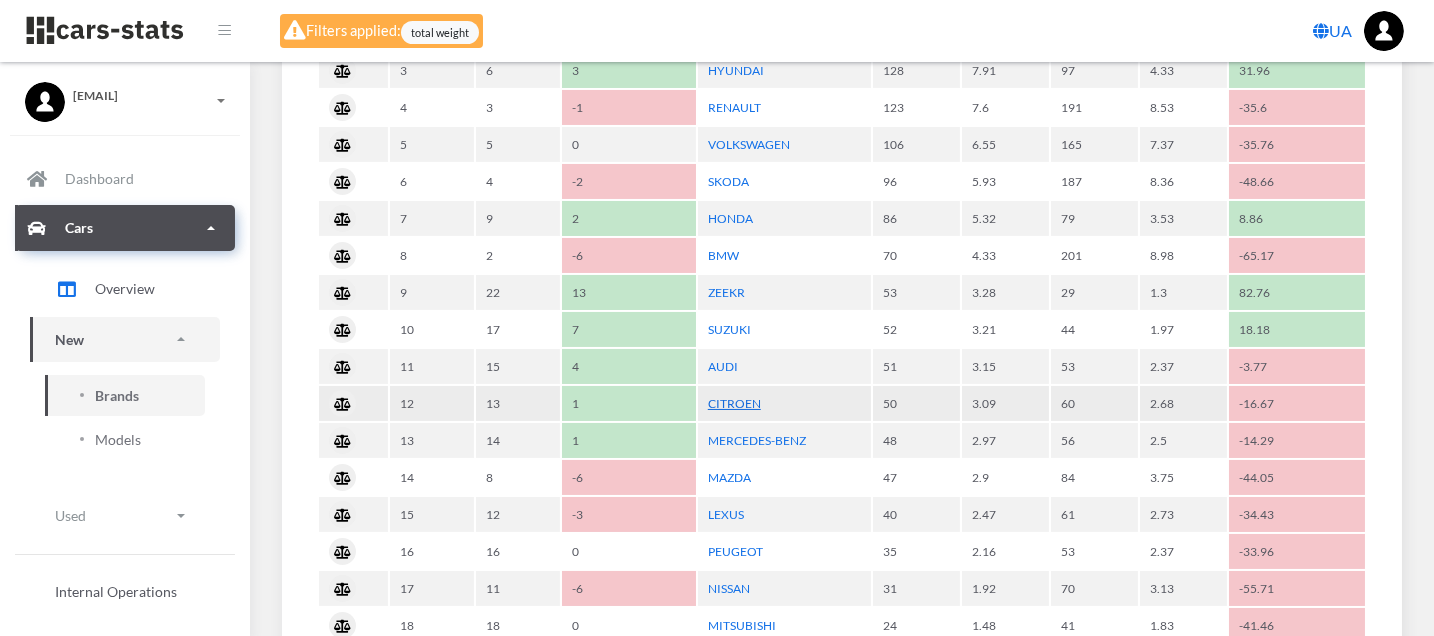 click on "CITROEN" at bounding box center (734, 403) 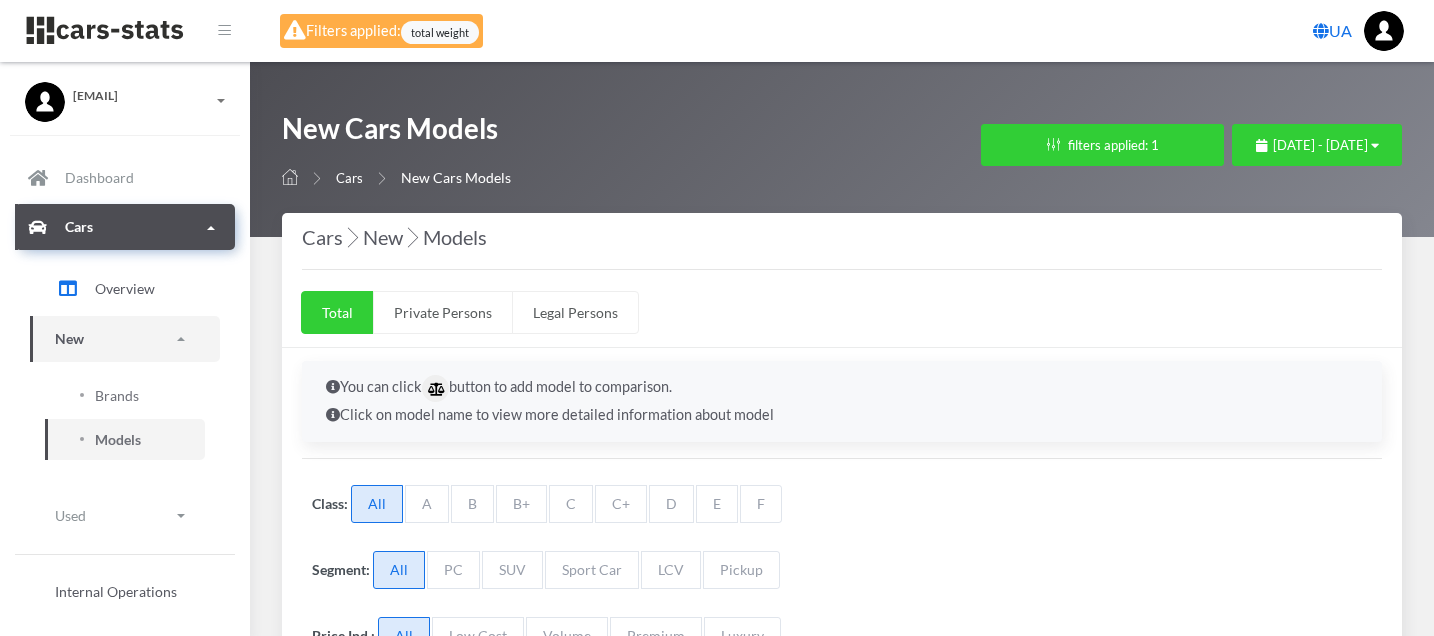 select on "25" 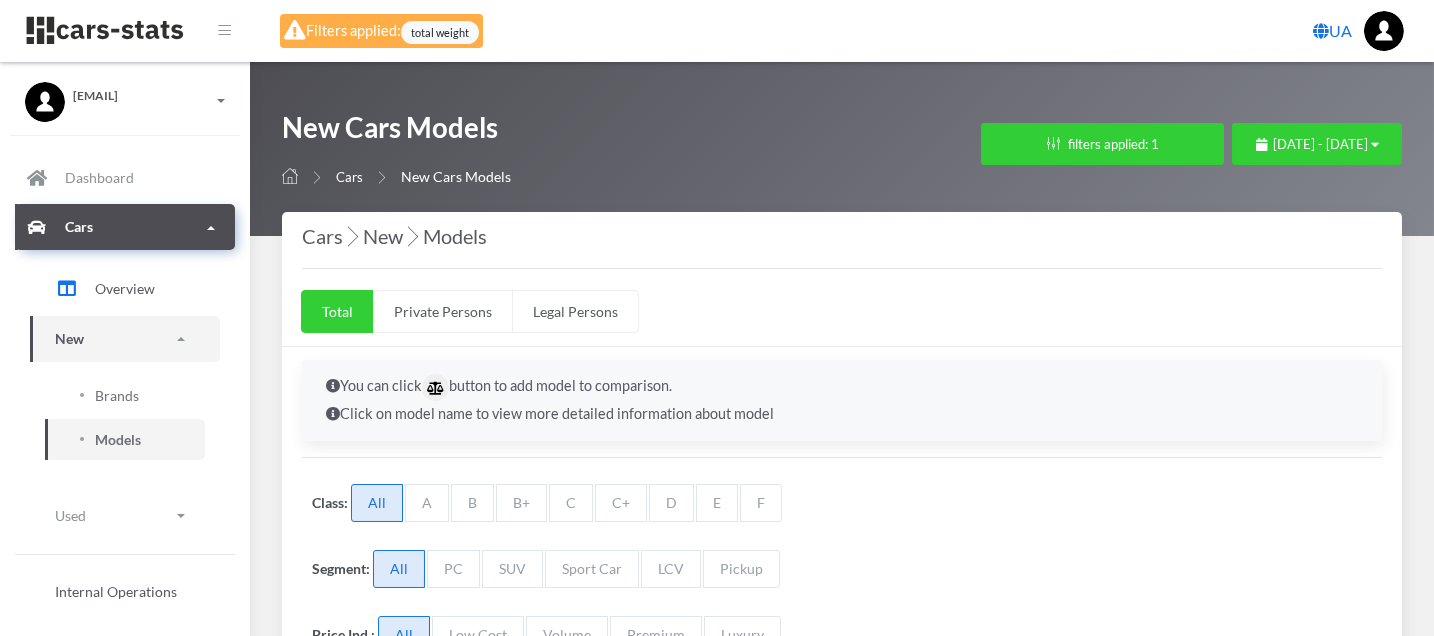 scroll, scrollTop: 16, scrollLeft: 16, axis: both 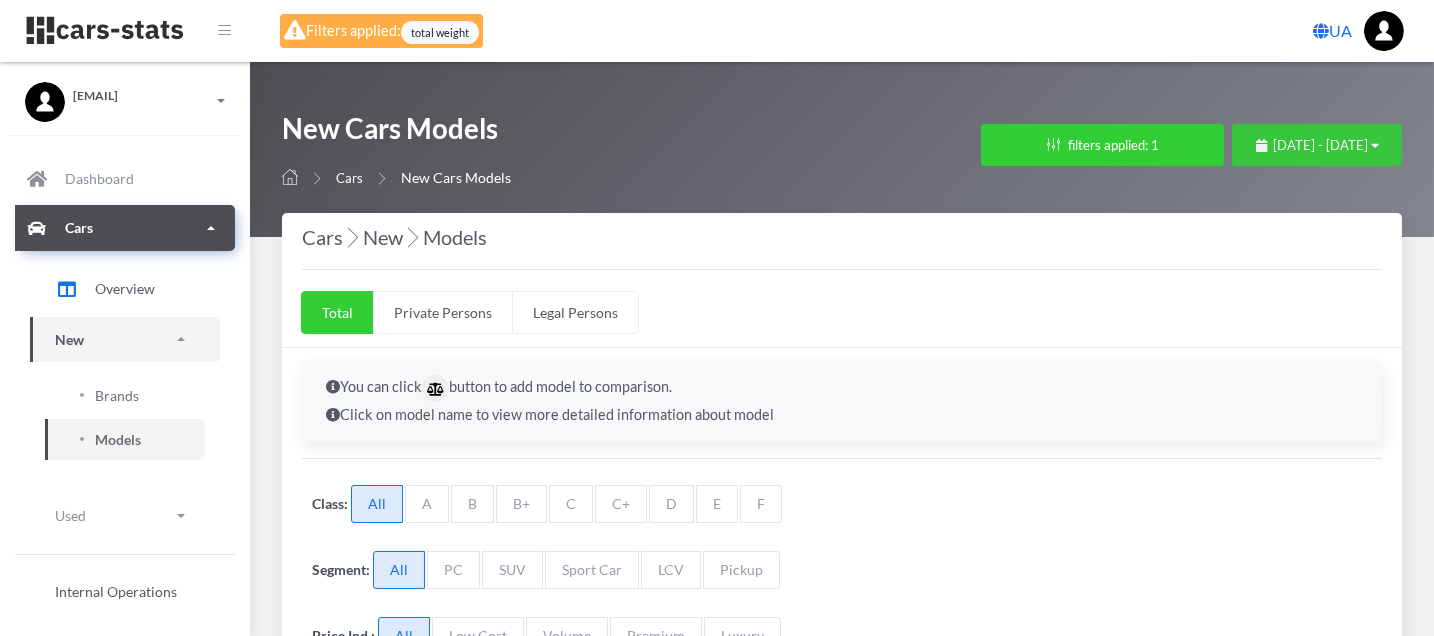 click on "August 1, 2025 - August 8, 2025" at bounding box center [1320, 145] 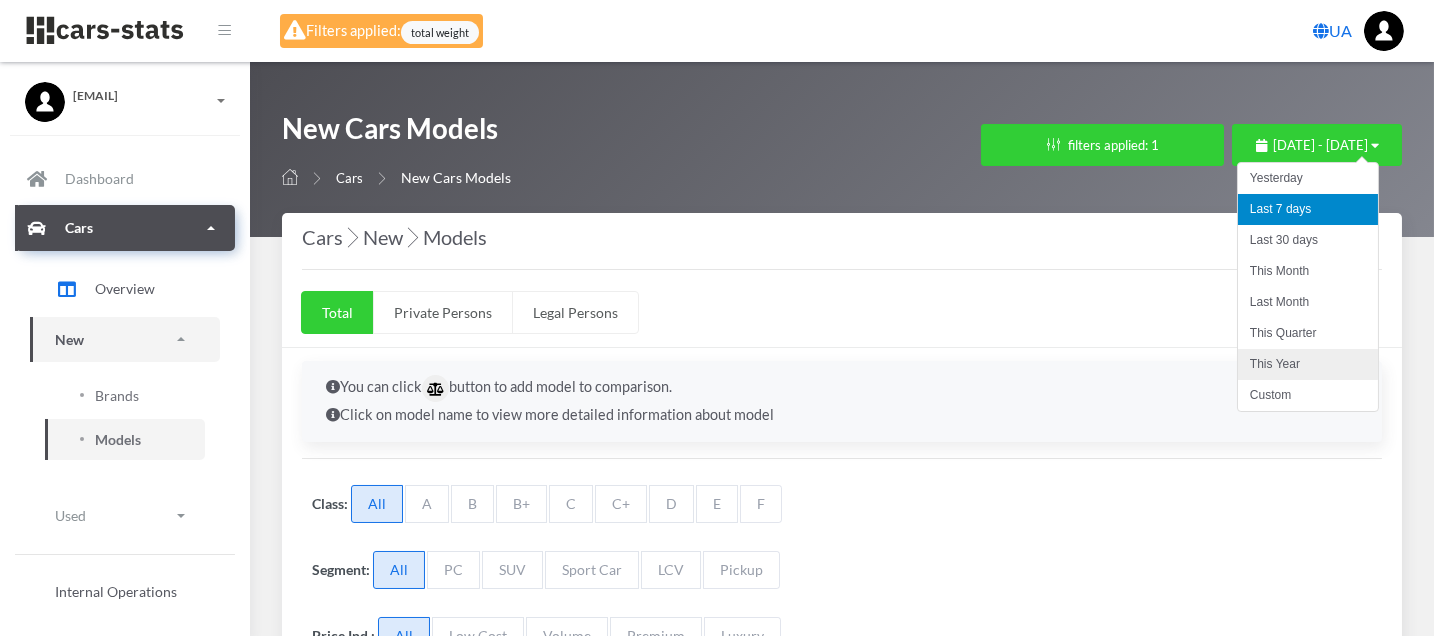 click on "This Year" at bounding box center (1308, 364) 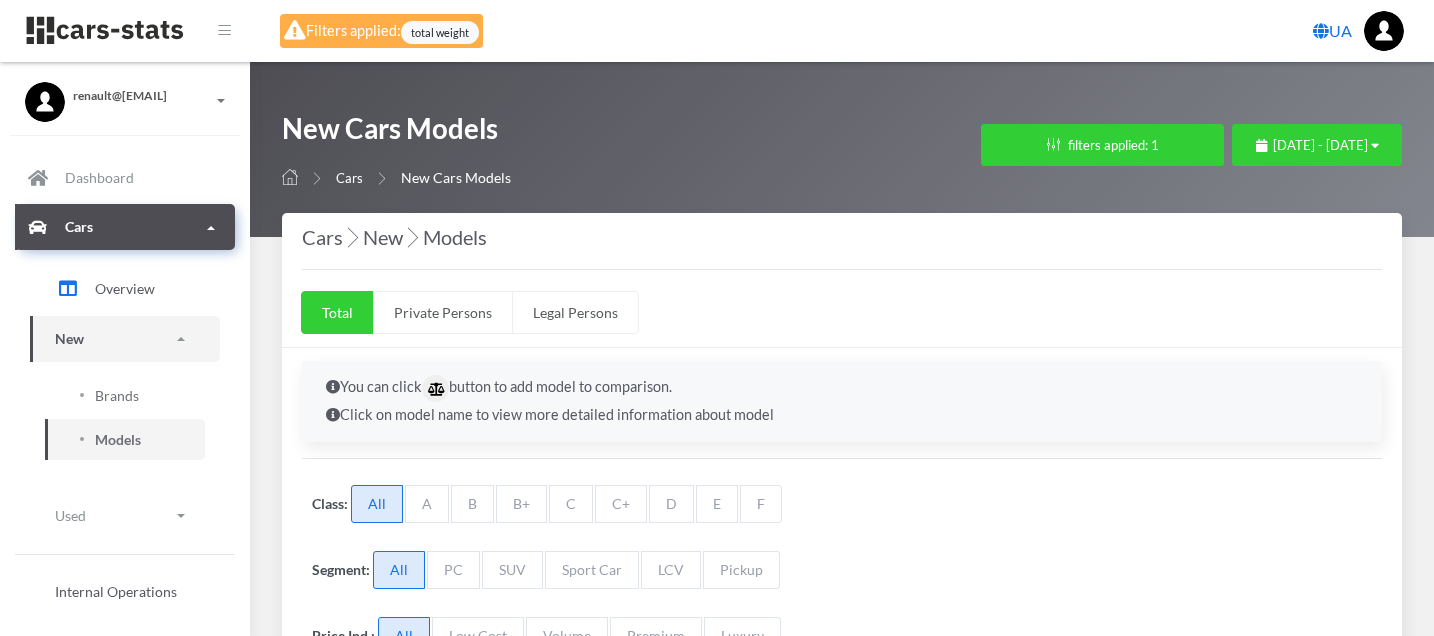 select on "25" 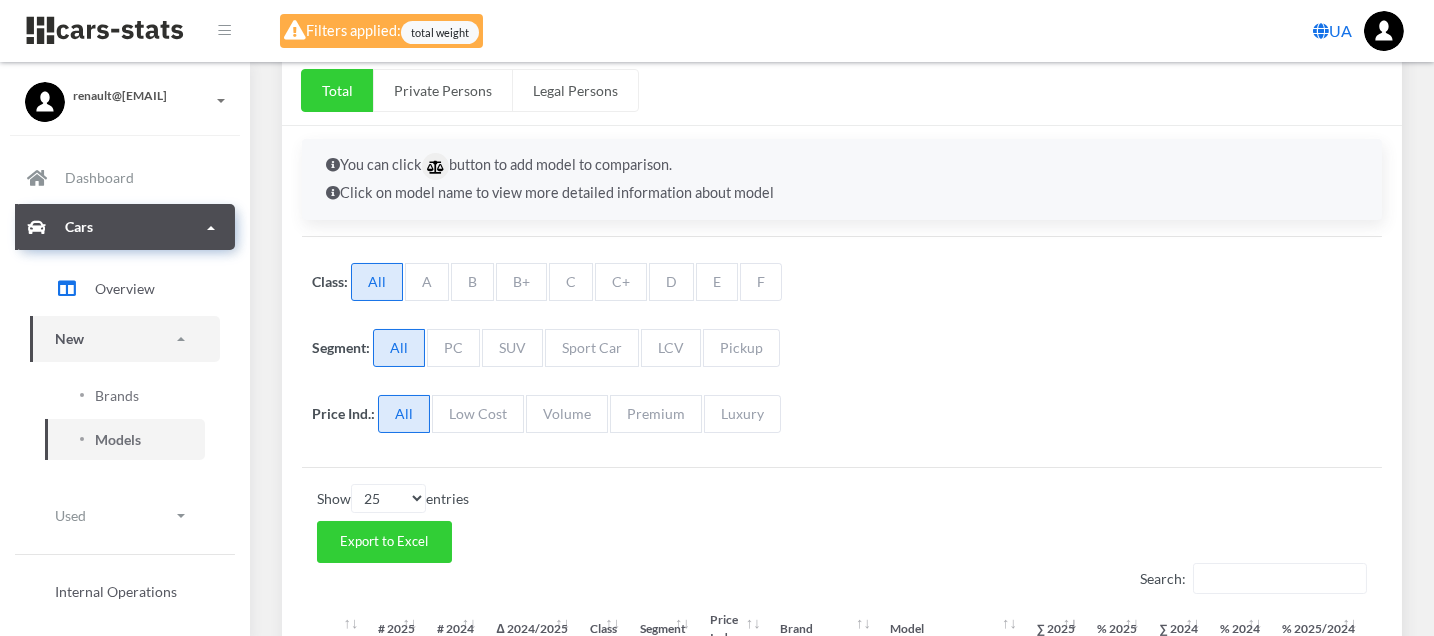 scroll, scrollTop: 16, scrollLeft: 16, axis: both 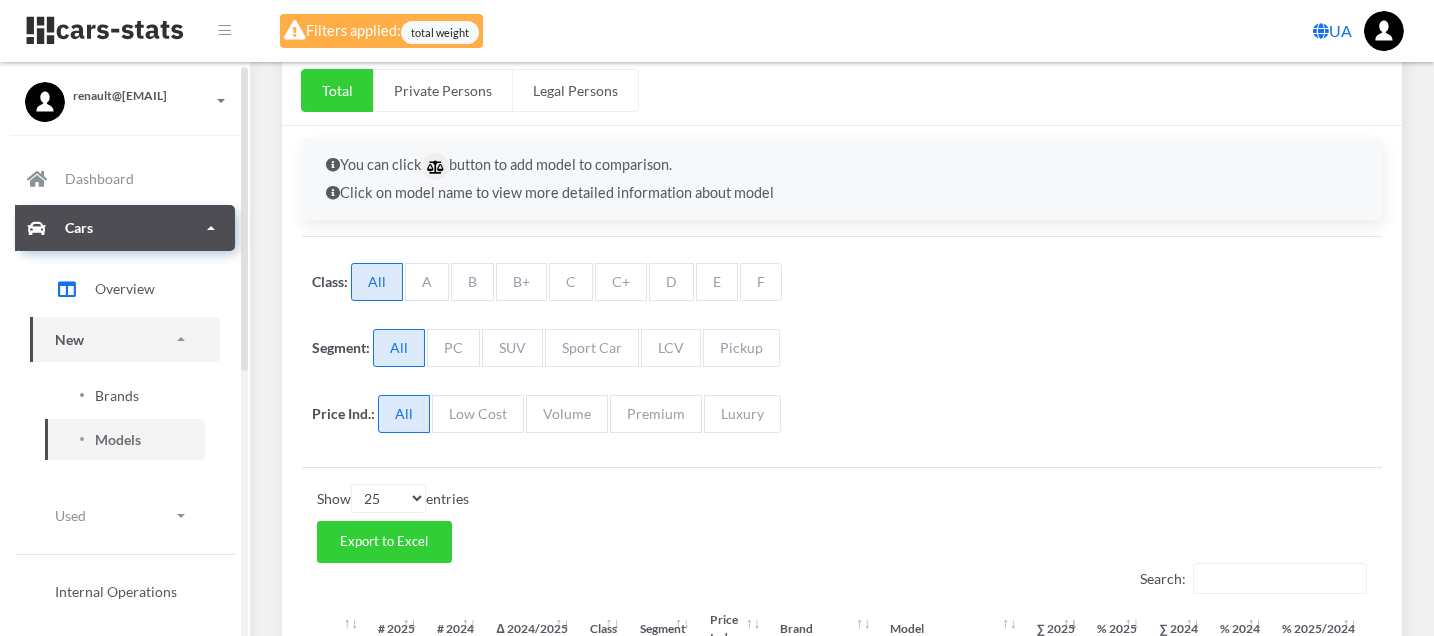 click on "Brands" at bounding box center (117, 395) 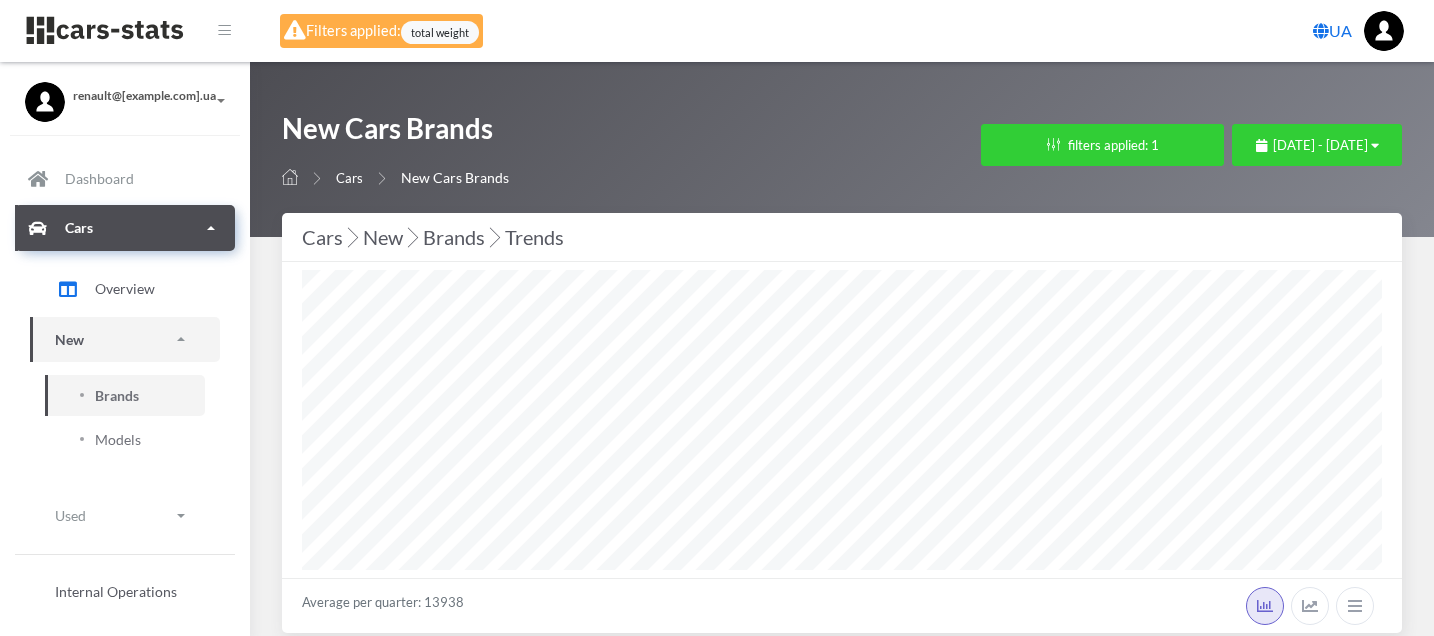 select on "25" 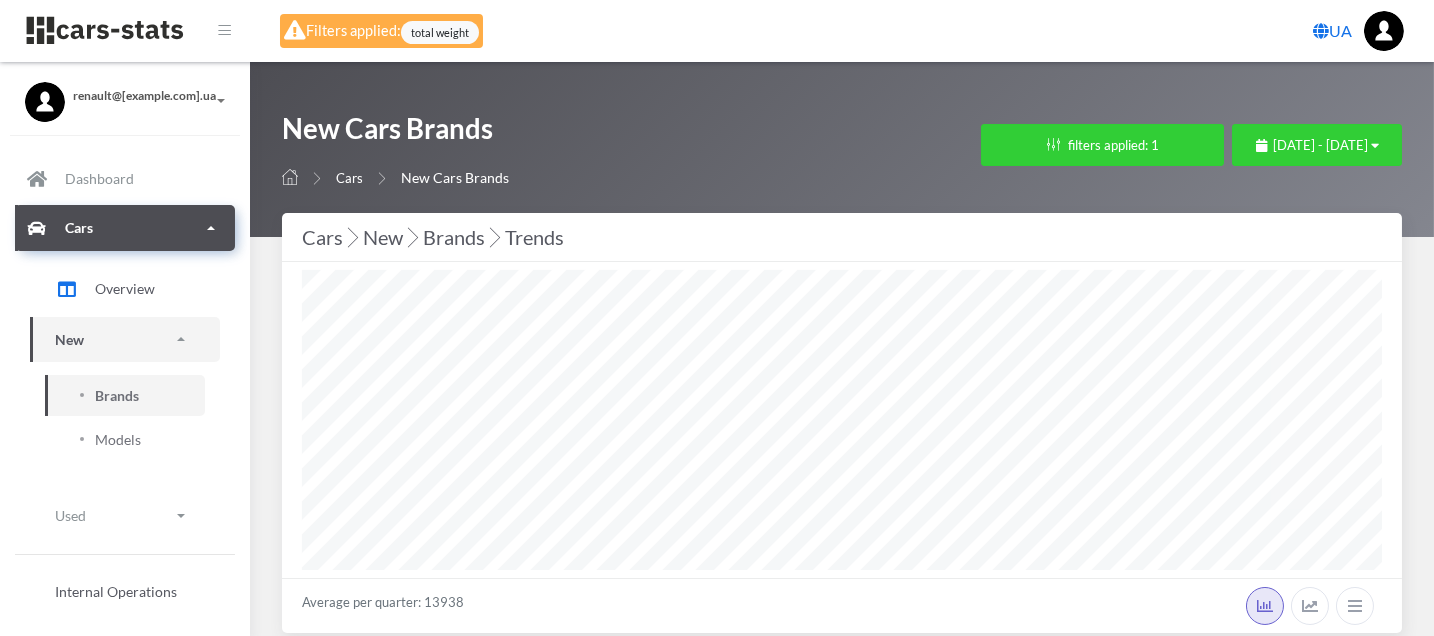 scroll, scrollTop: 999700, scrollLeft: 998920, axis: both 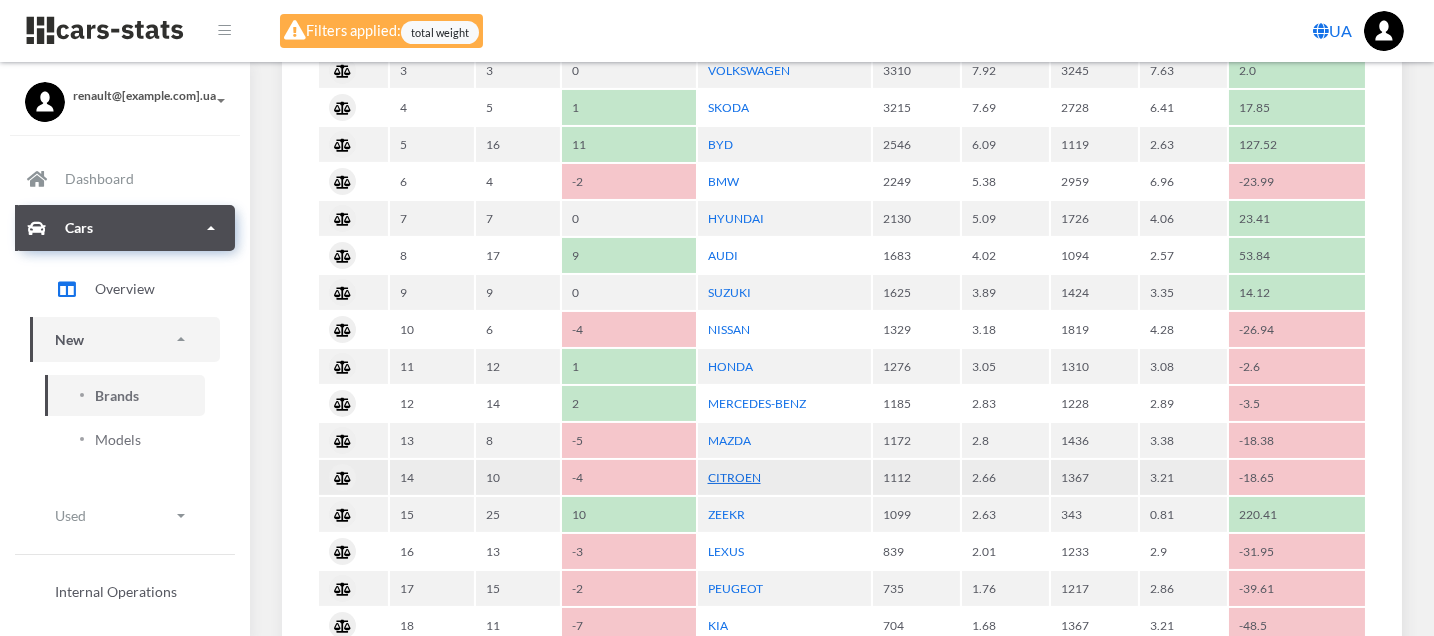 click on "CITROEN" at bounding box center [734, 477] 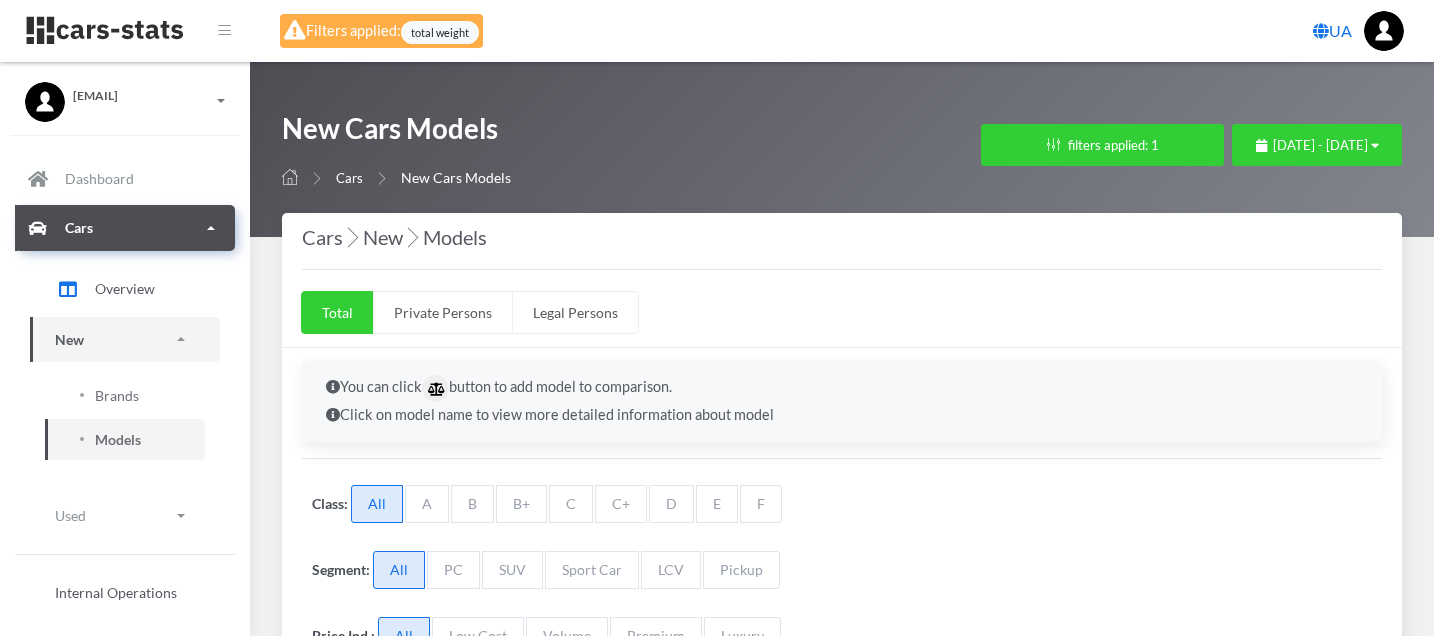 select on "25" 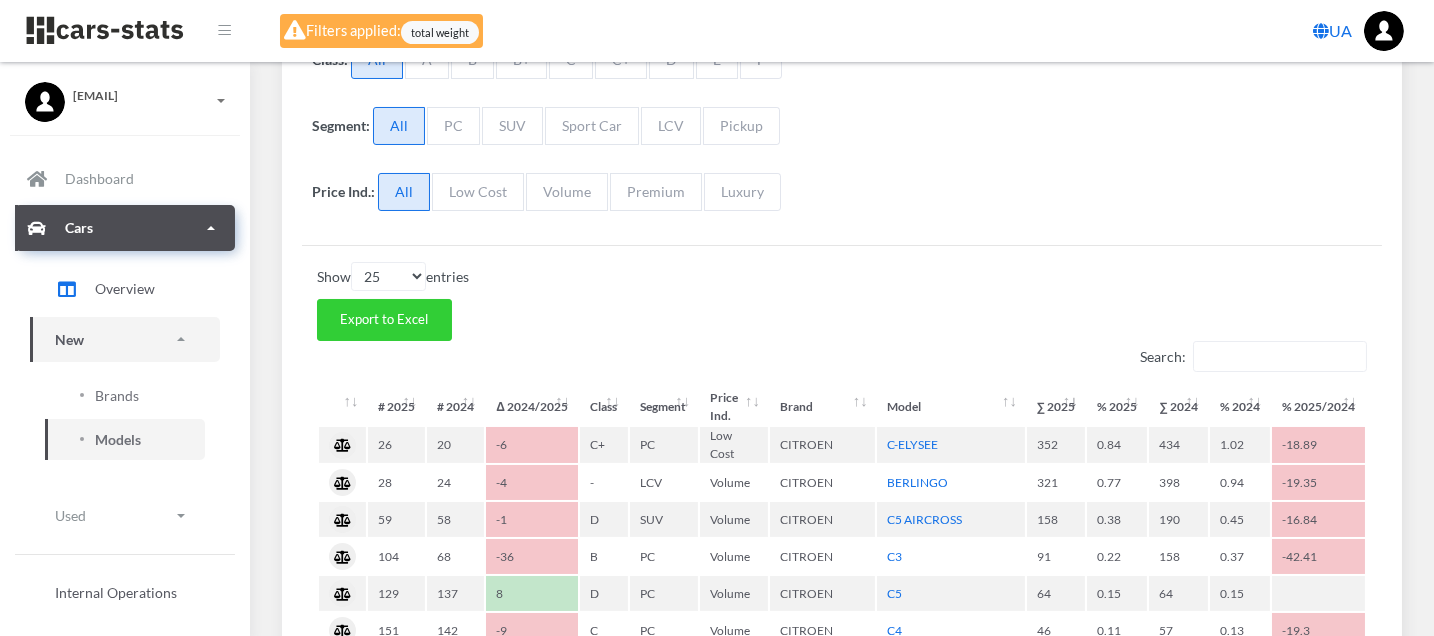 scroll, scrollTop: 16, scrollLeft: 16, axis: both 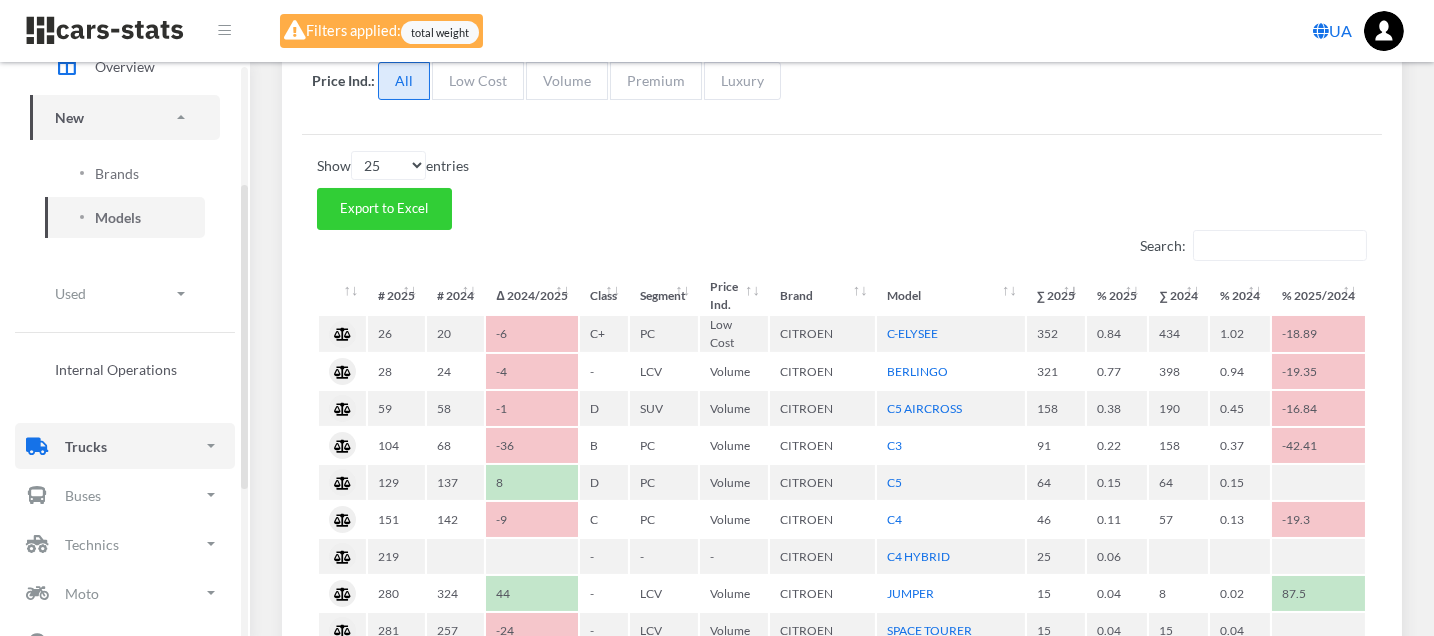 click on "Trucks" at bounding box center [125, 446] 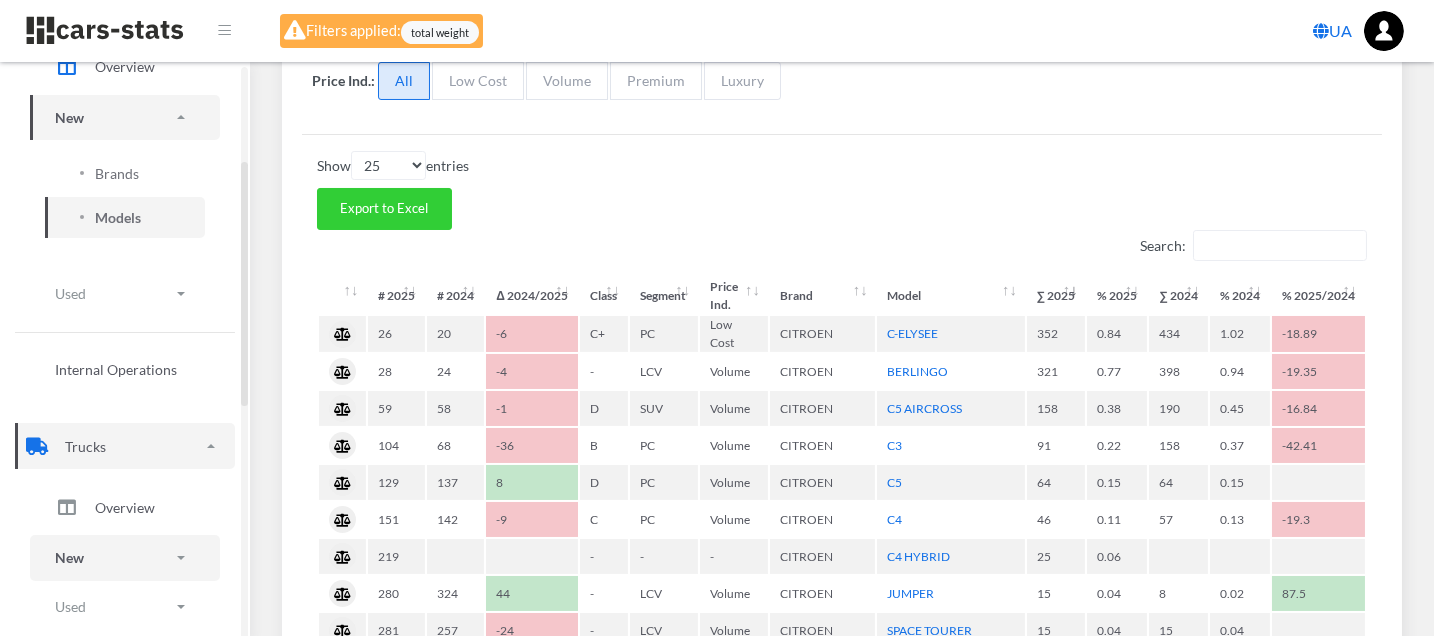 click on "New" at bounding box center [125, 557] 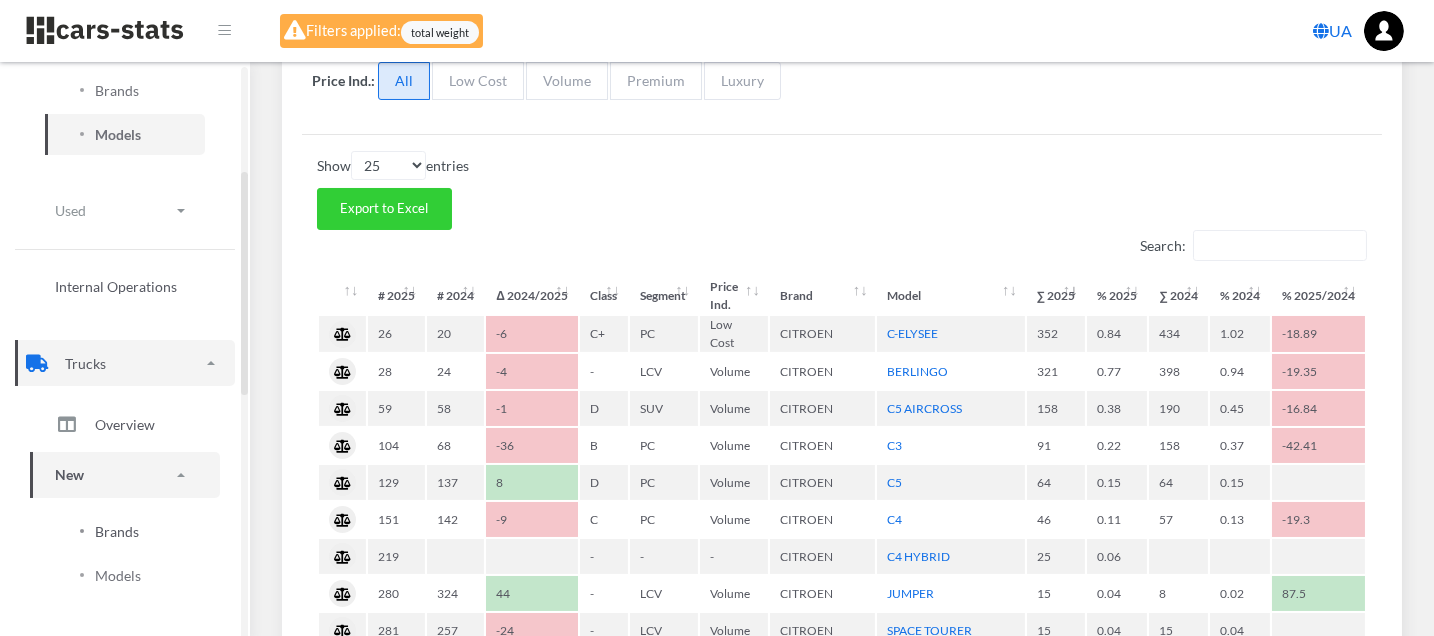 scroll, scrollTop: 444, scrollLeft: 0, axis: vertical 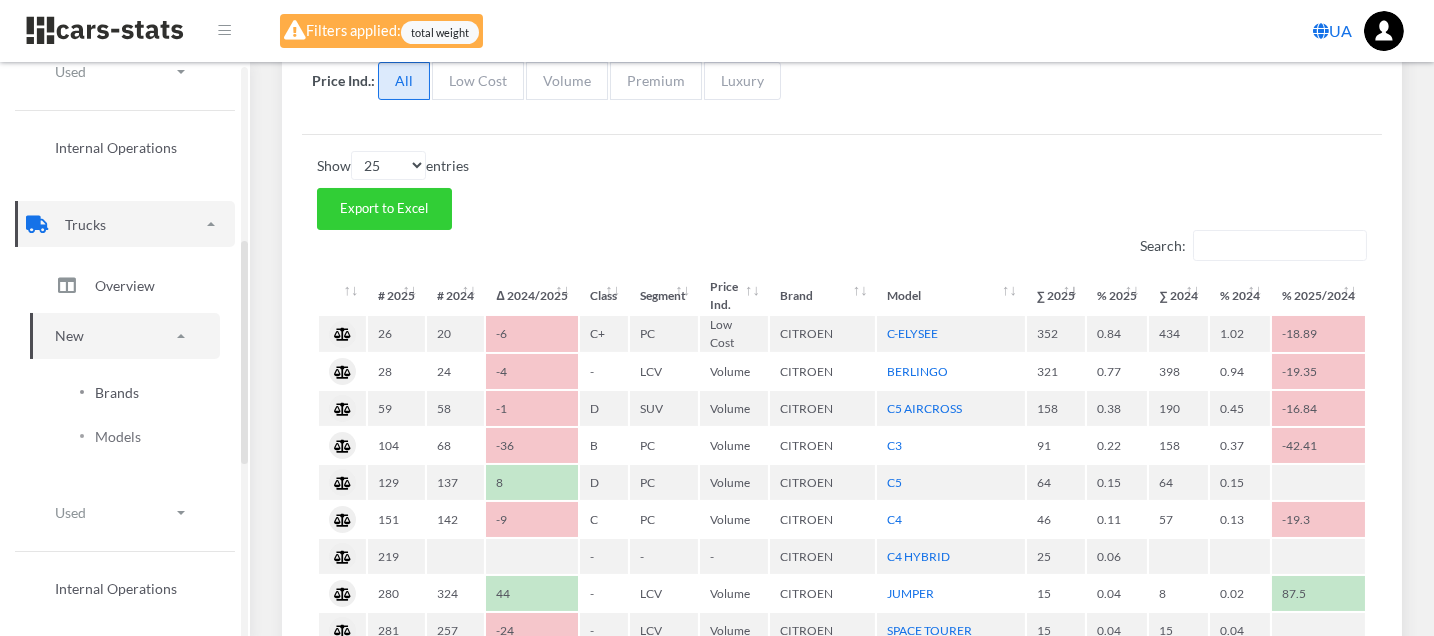click on "Brands" at bounding box center [117, 392] 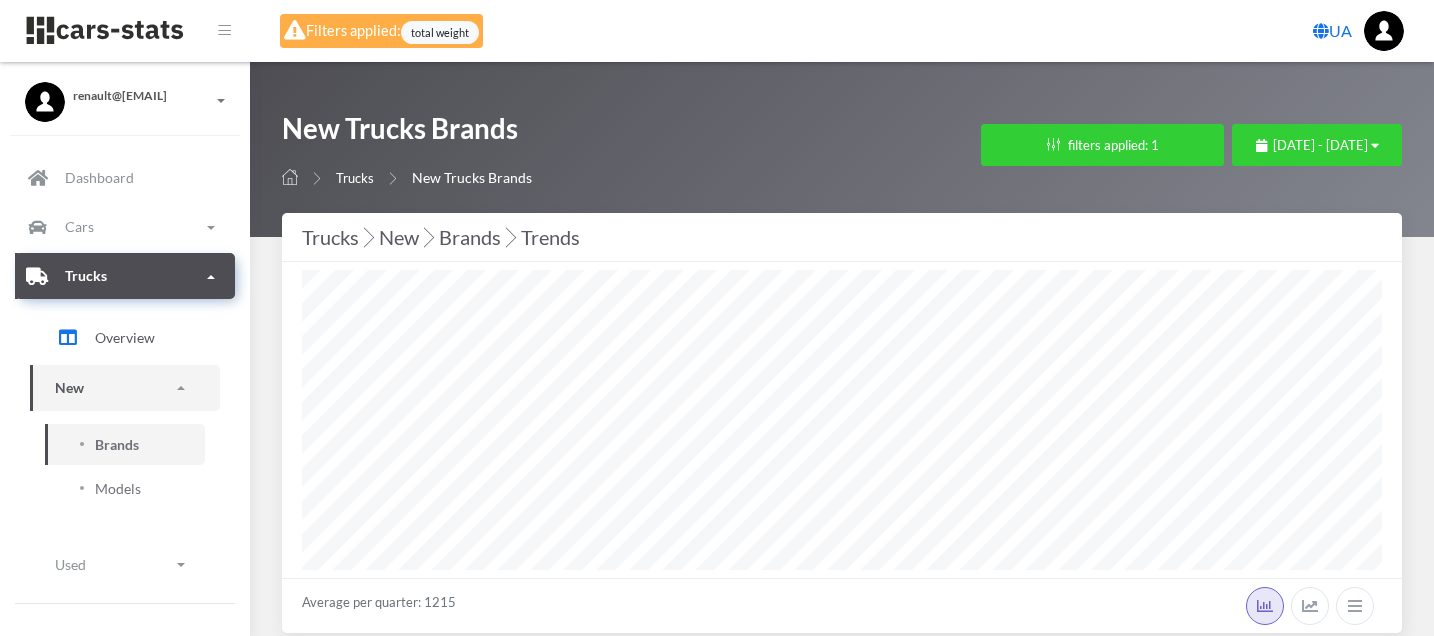 select on "25" 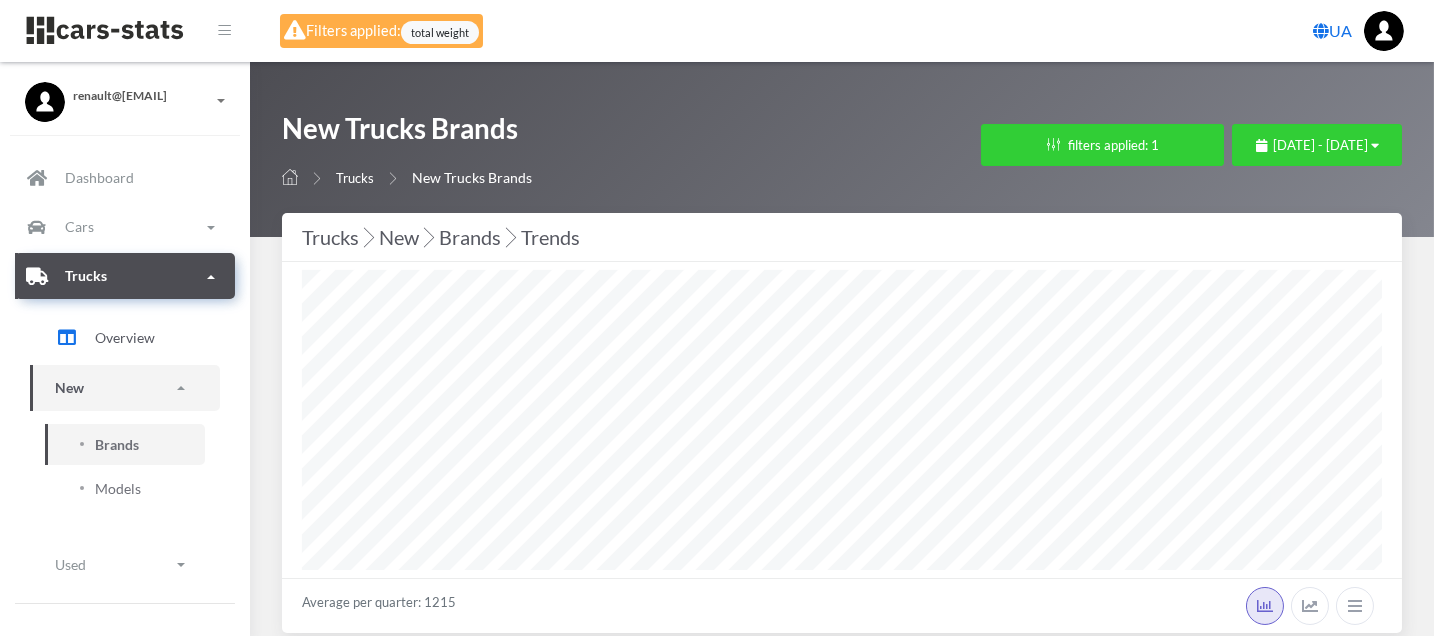 scroll, scrollTop: 999700, scrollLeft: 998920, axis: both 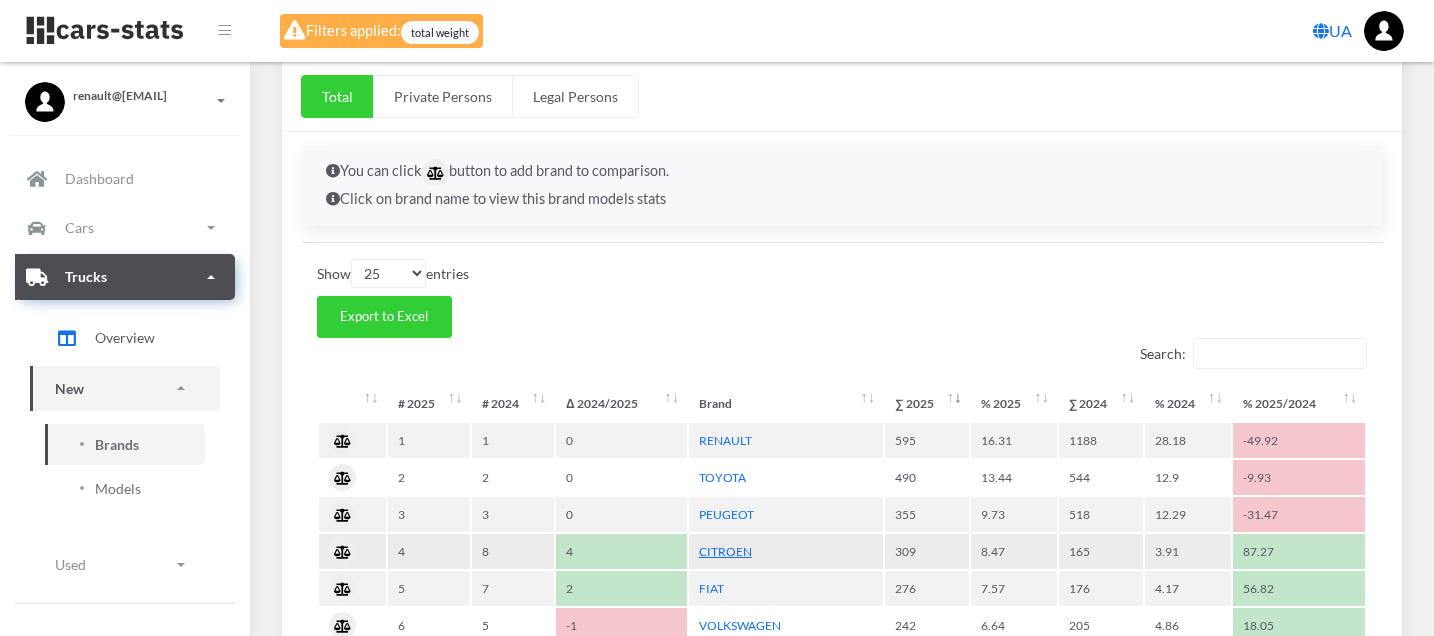 click on "CITROEN" at bounding box center [725, 551] 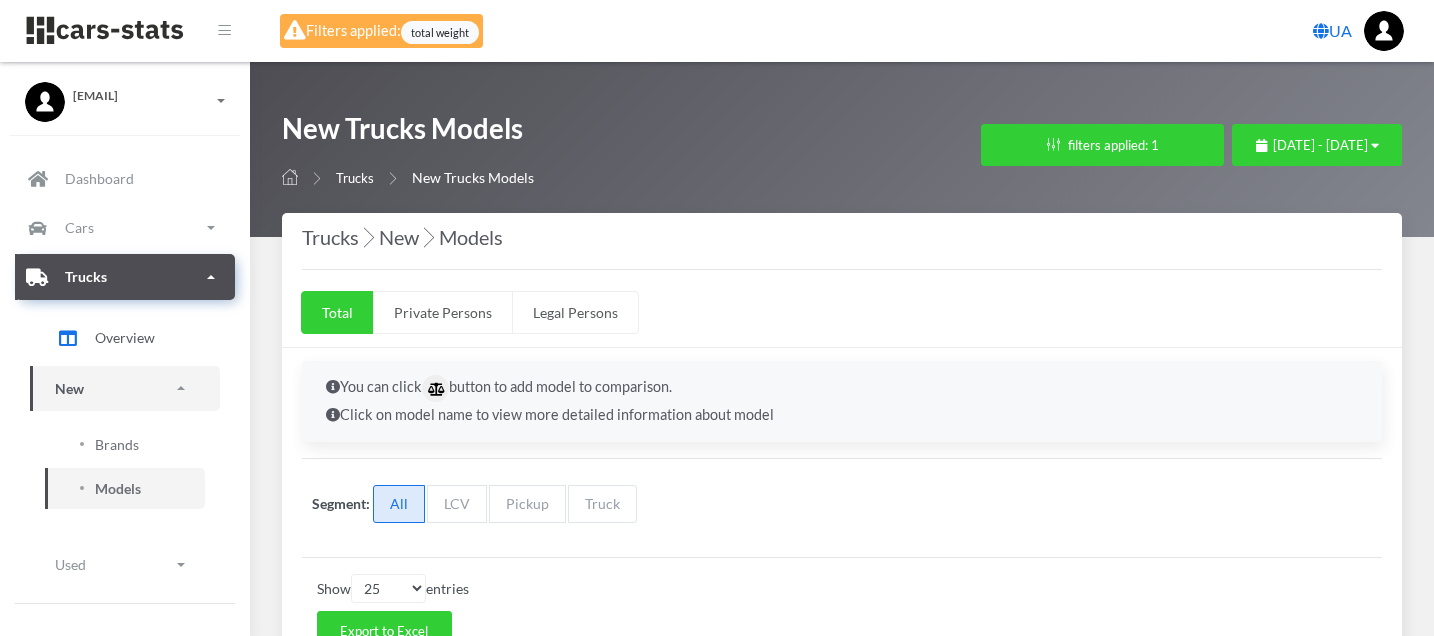 select on "25" 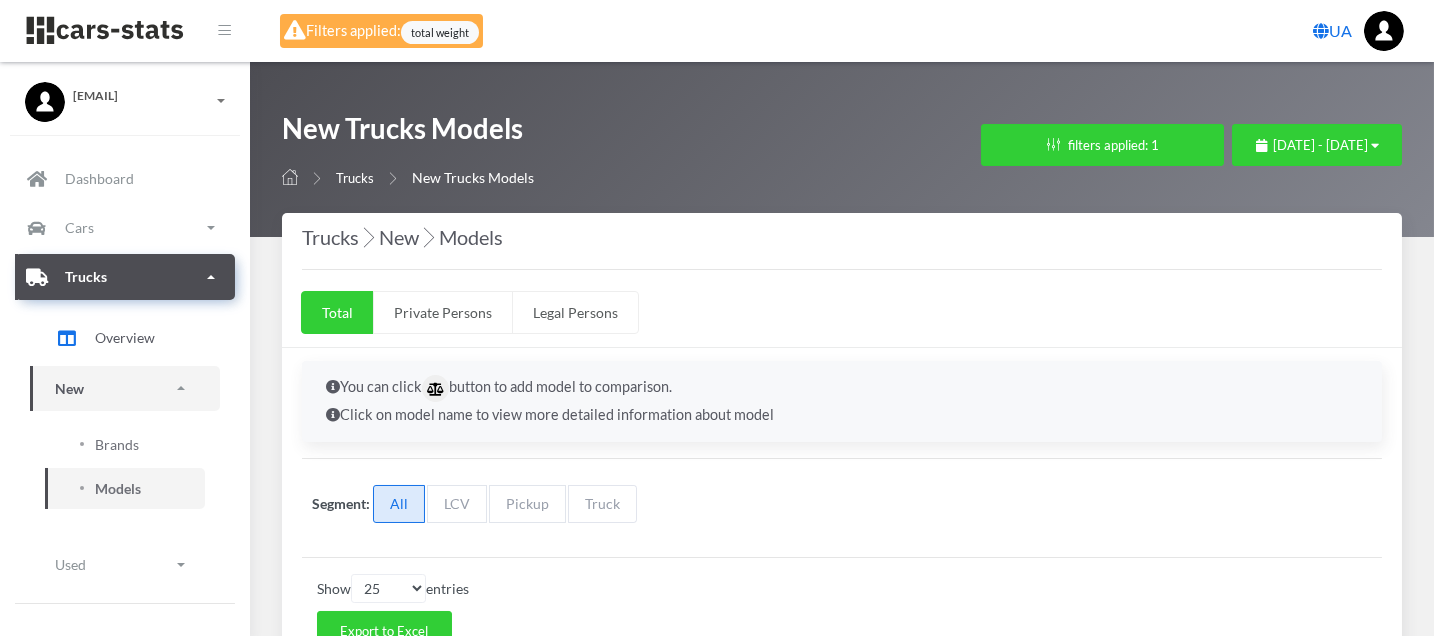 scroll, scrollTop: 16, scrollLeft: 16, axis: both 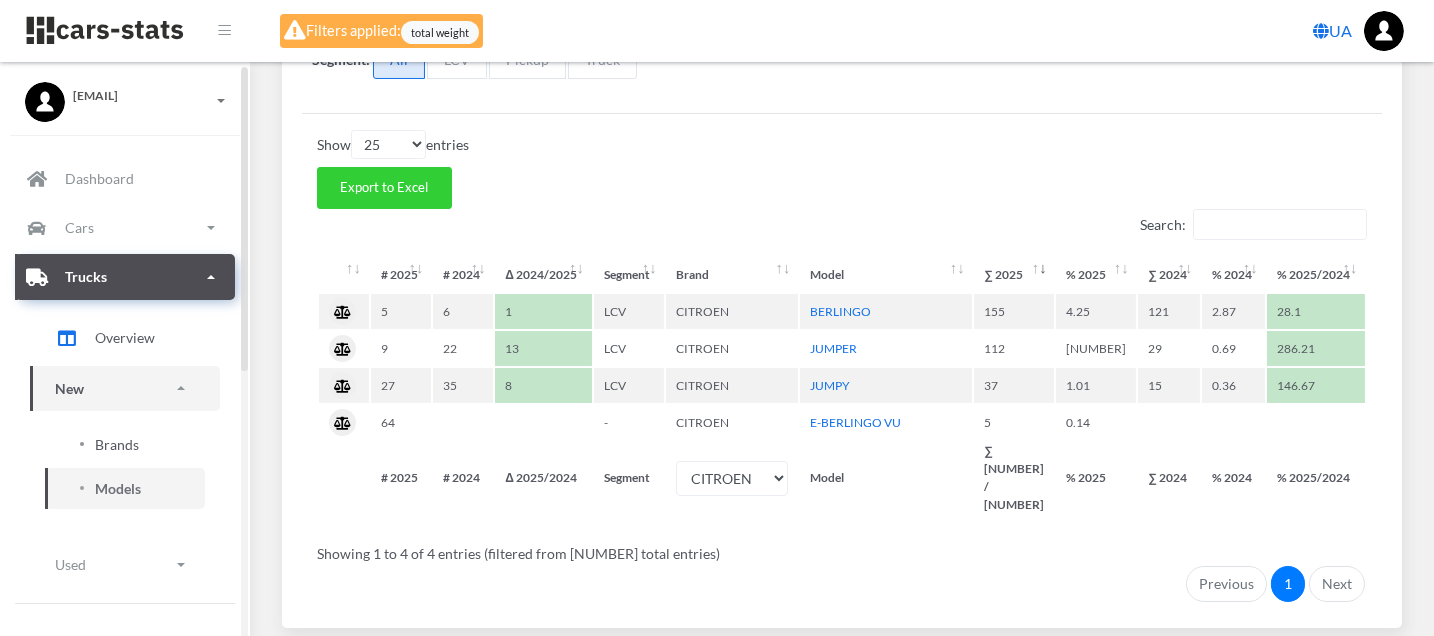 click on "Brands" at bounding box center [117, 444] 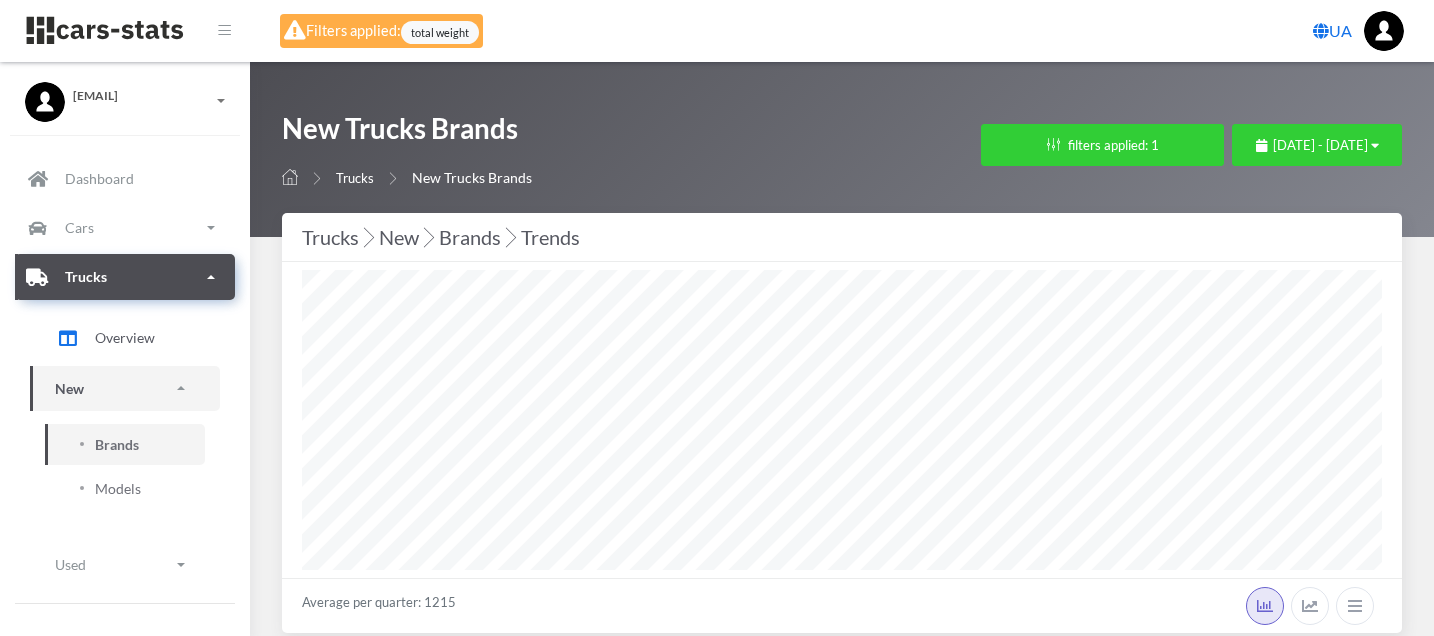 select on "25" 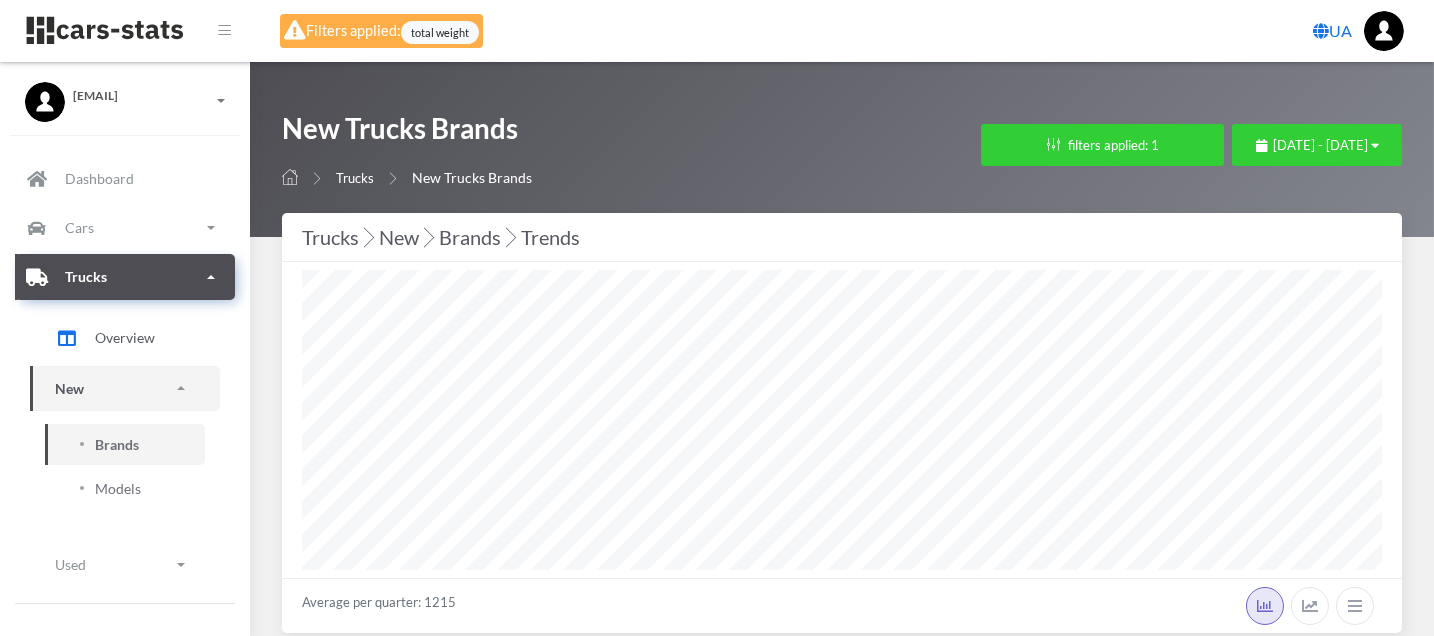 scroll, scrollTop: 999700, scrollLeft: 998920, axis: both 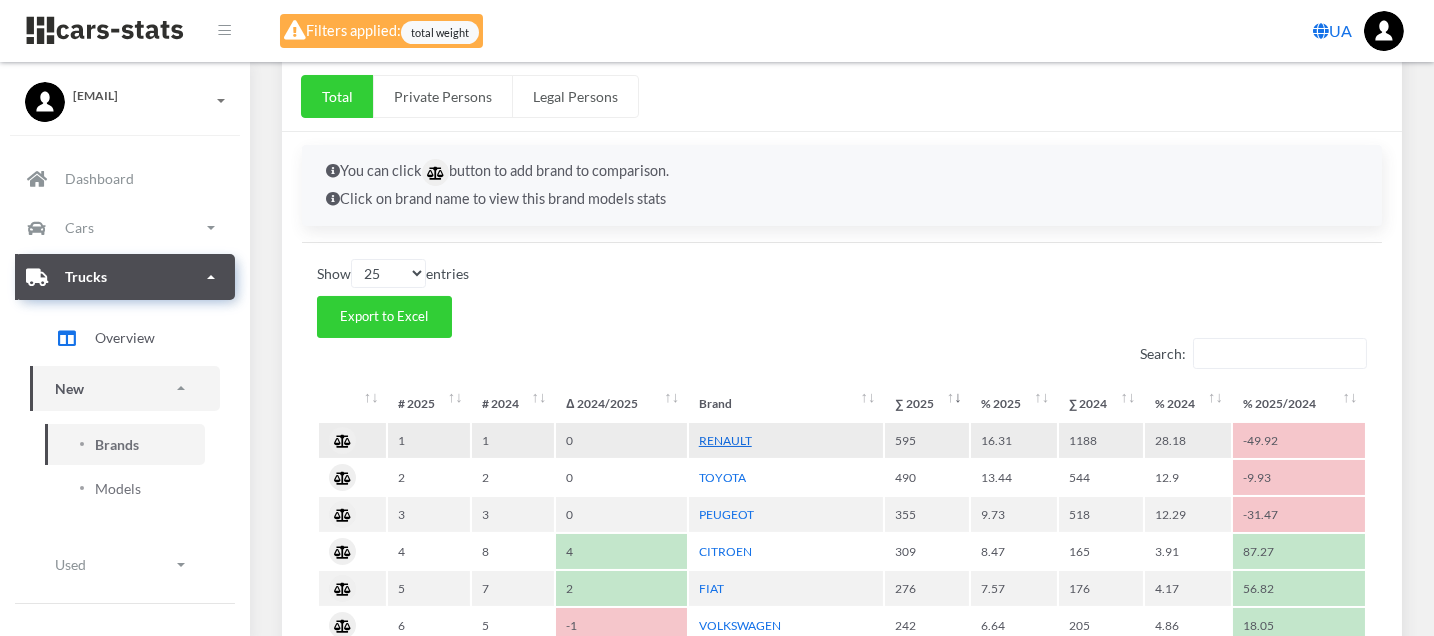 click on "RENAULT" at bounding box center (725, 440) 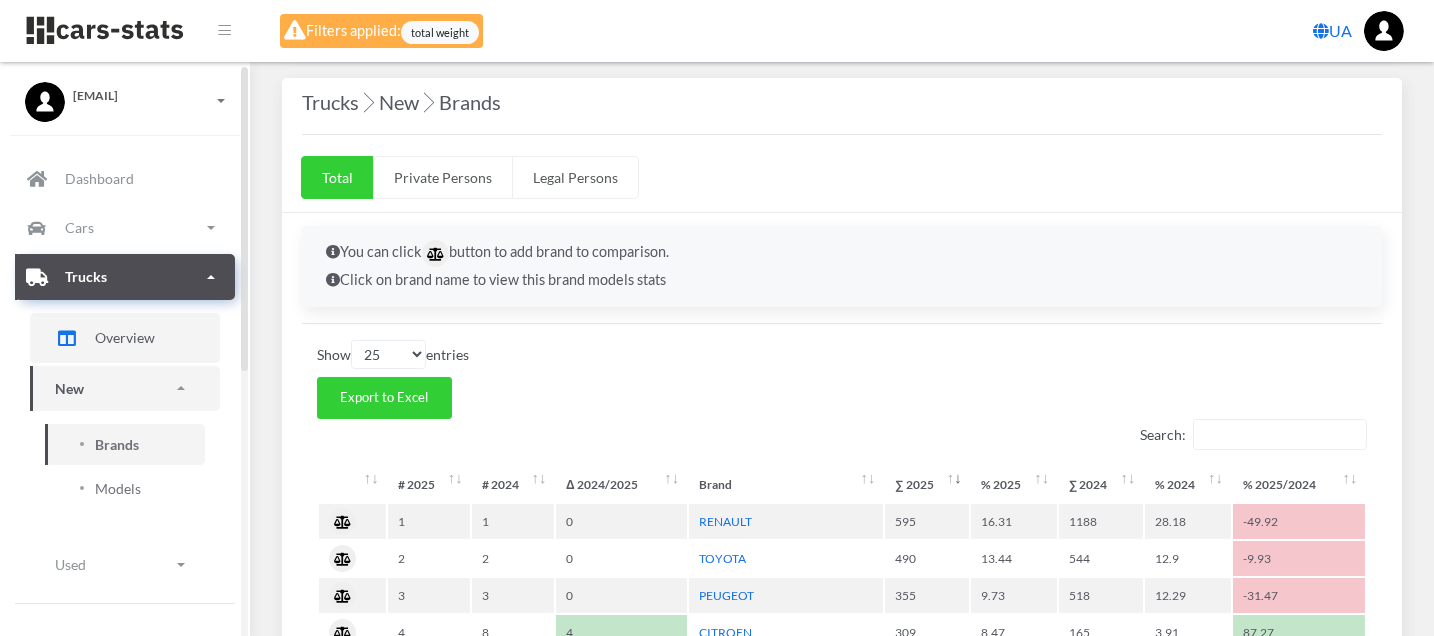 scroll, scrollTop: 555, scrollLeft: 0, axis: vertical 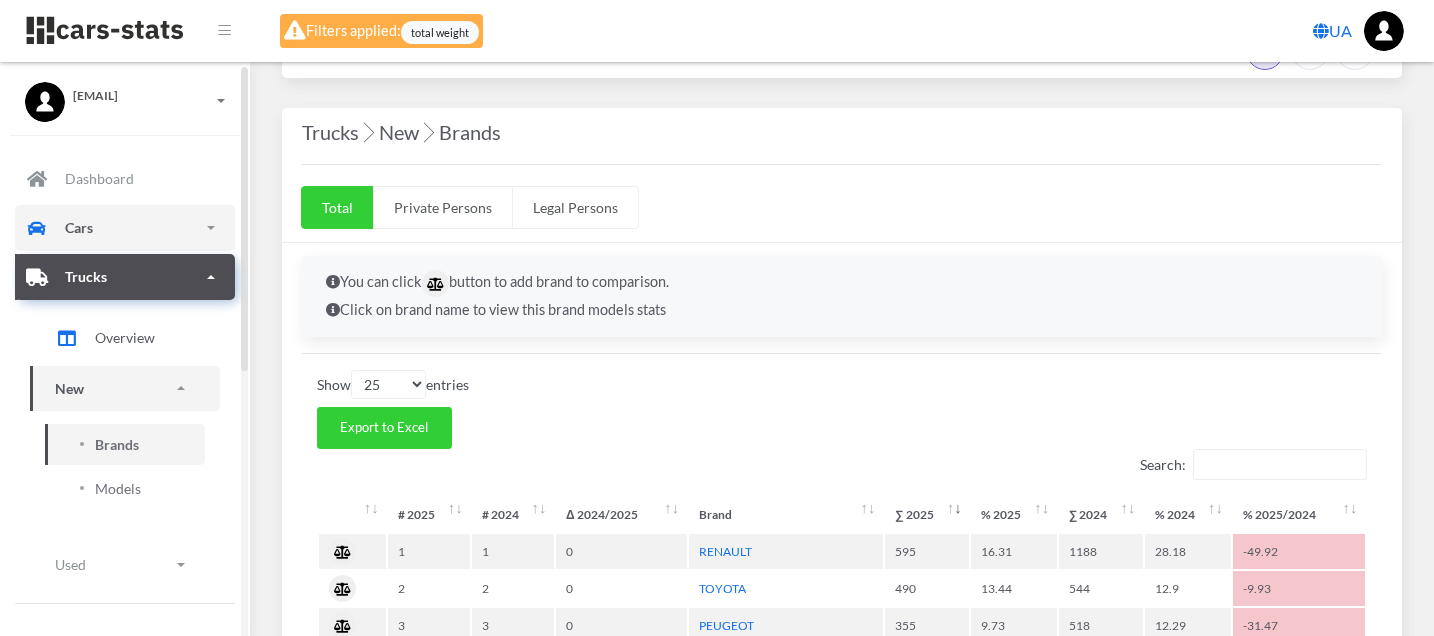 click on "Cars" at bounding box center (125, 228) 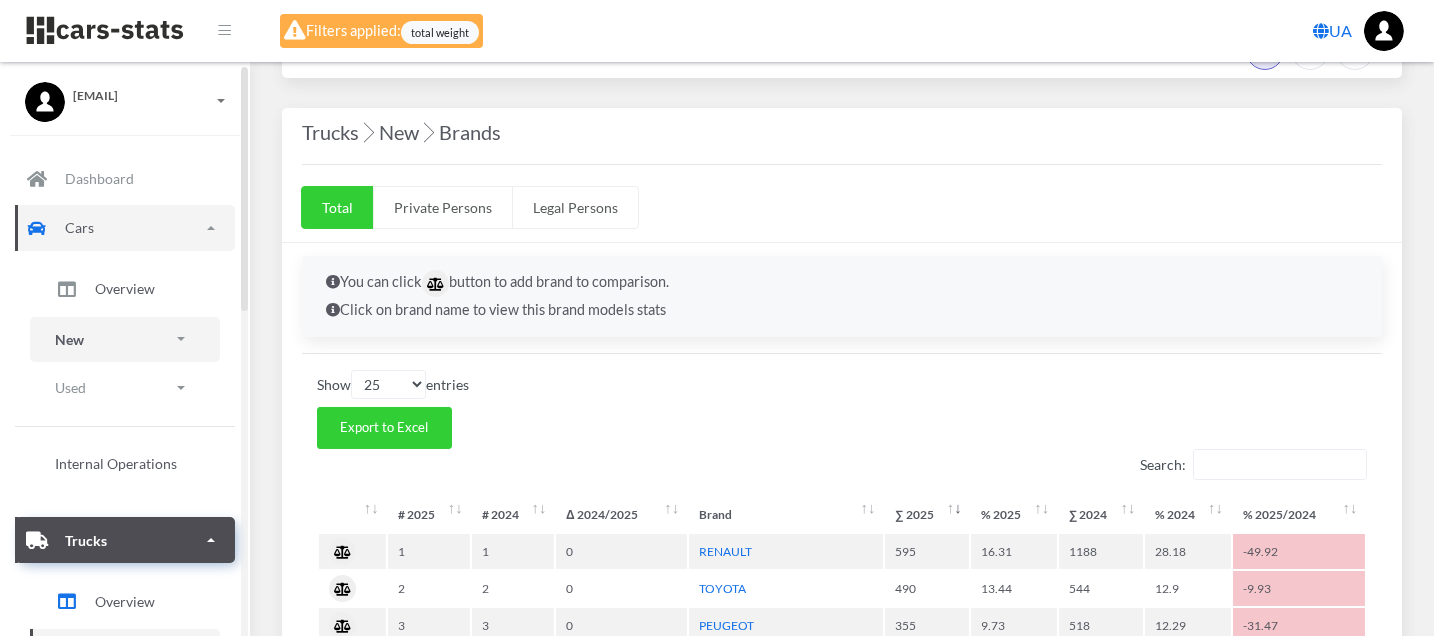 click on "New" at bounding box center (125, 339) 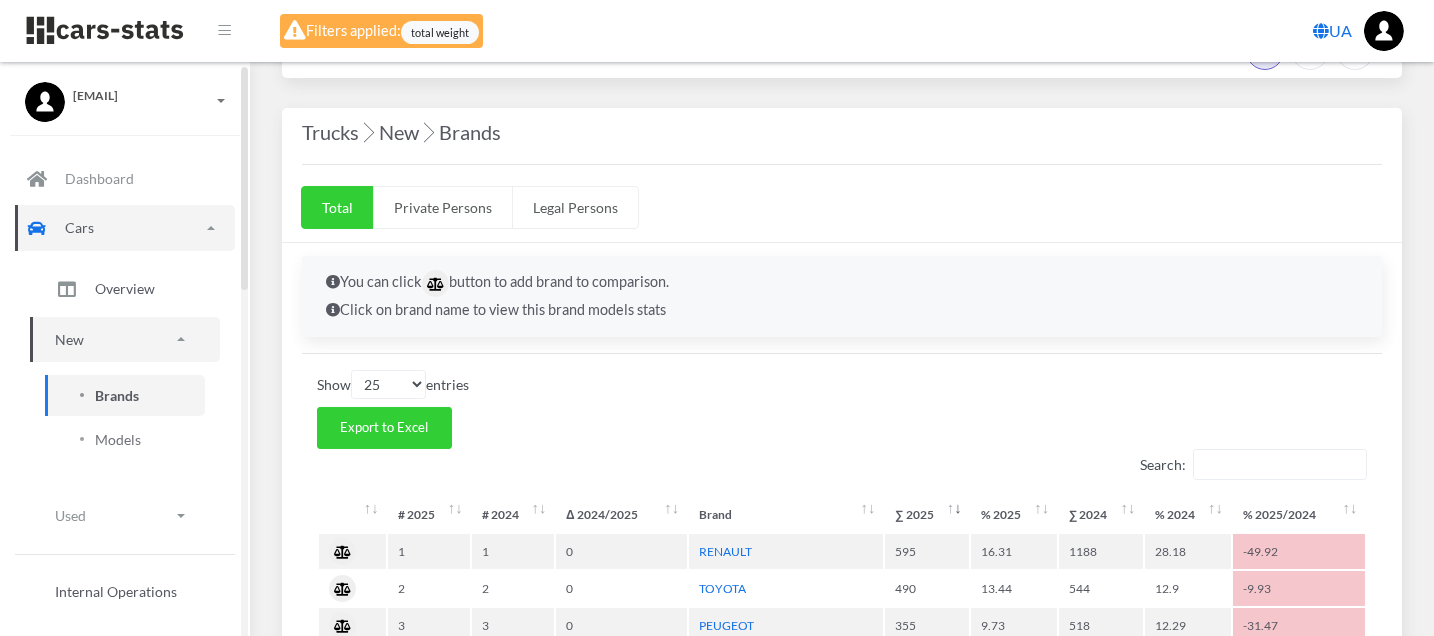 click on "Brands" at bounding box center [125, 395] 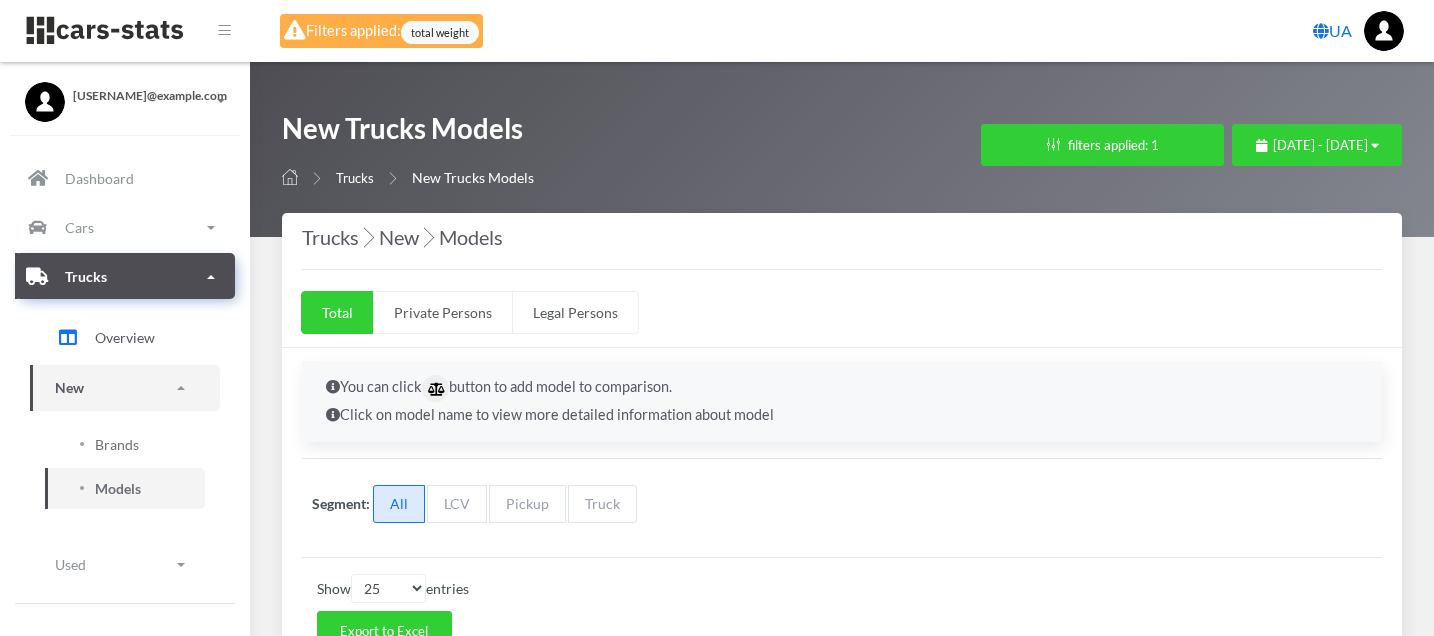 select on "25" 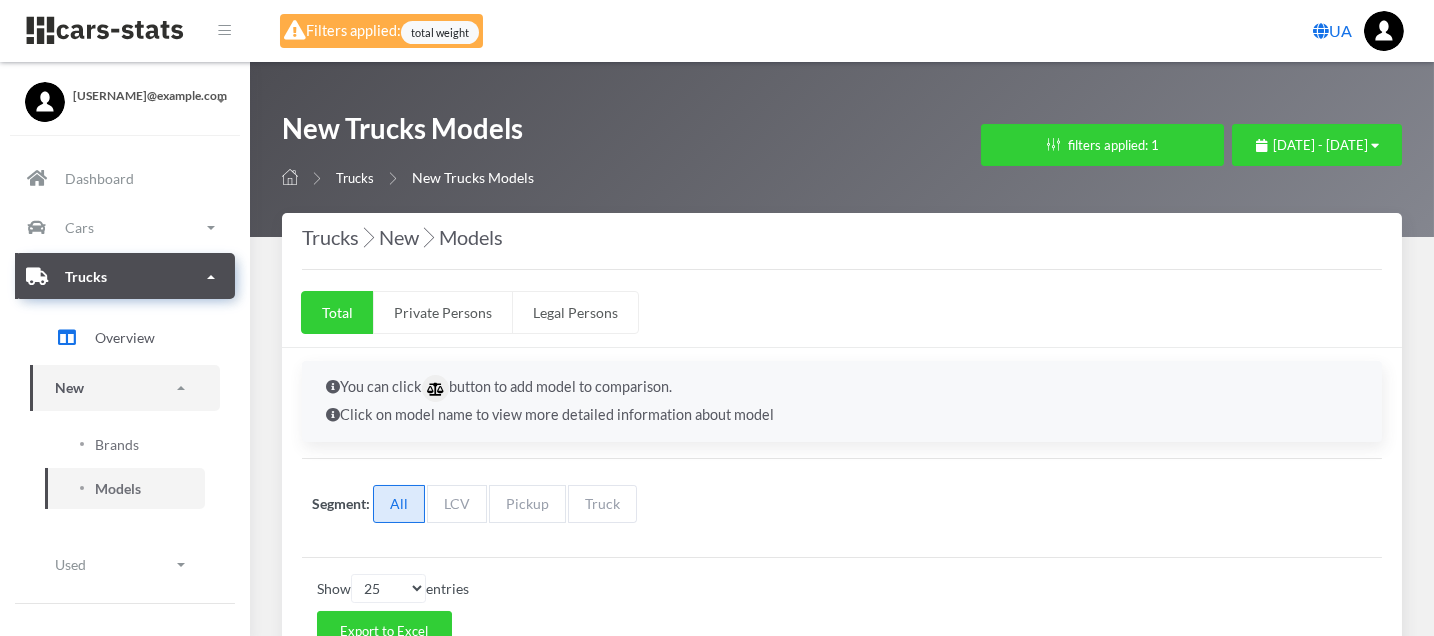 scroll, scrollTop: 16, scrollLeft: 16, axis: both 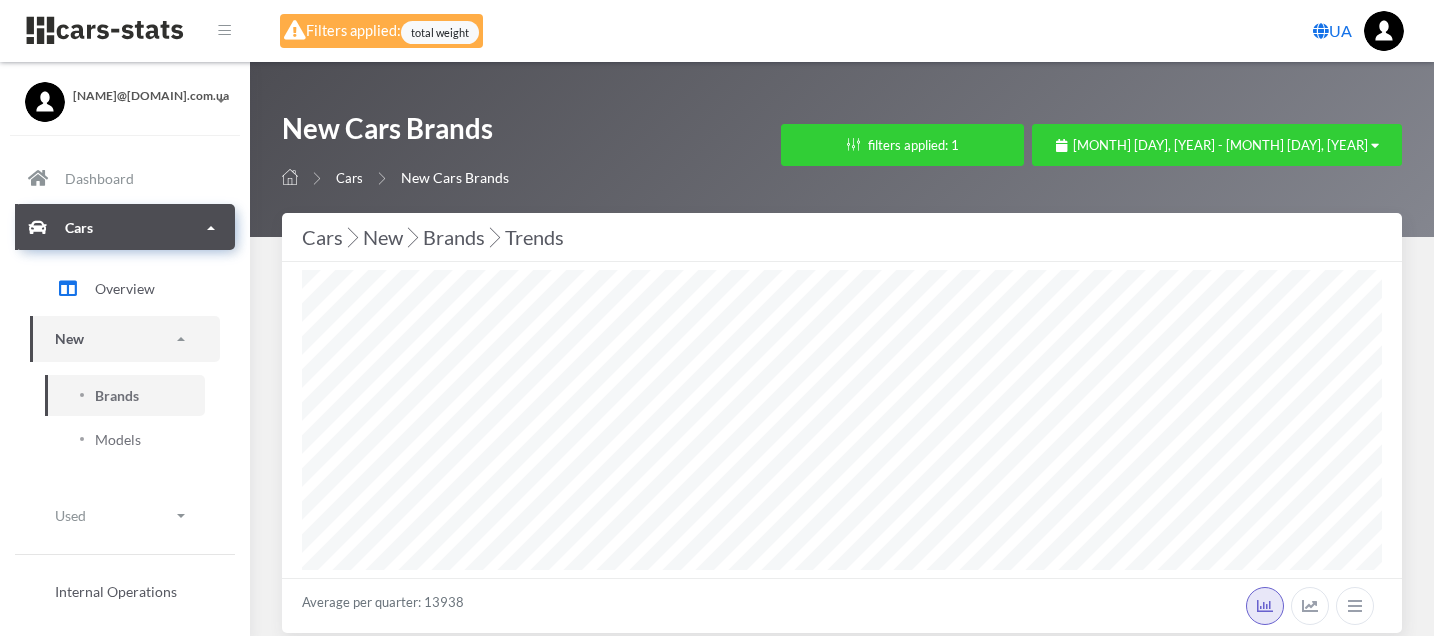 select on "25" 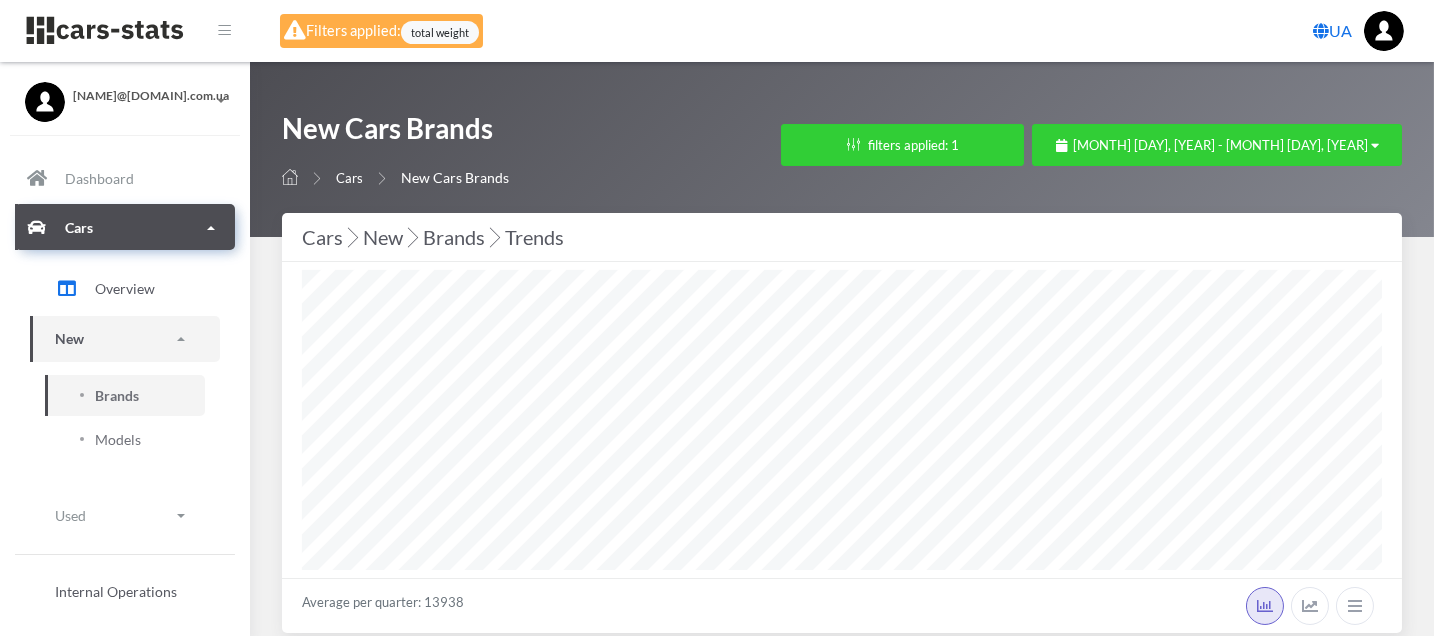 scroll, scrollTop: 999700, scrollLeft: 998920, axis: both 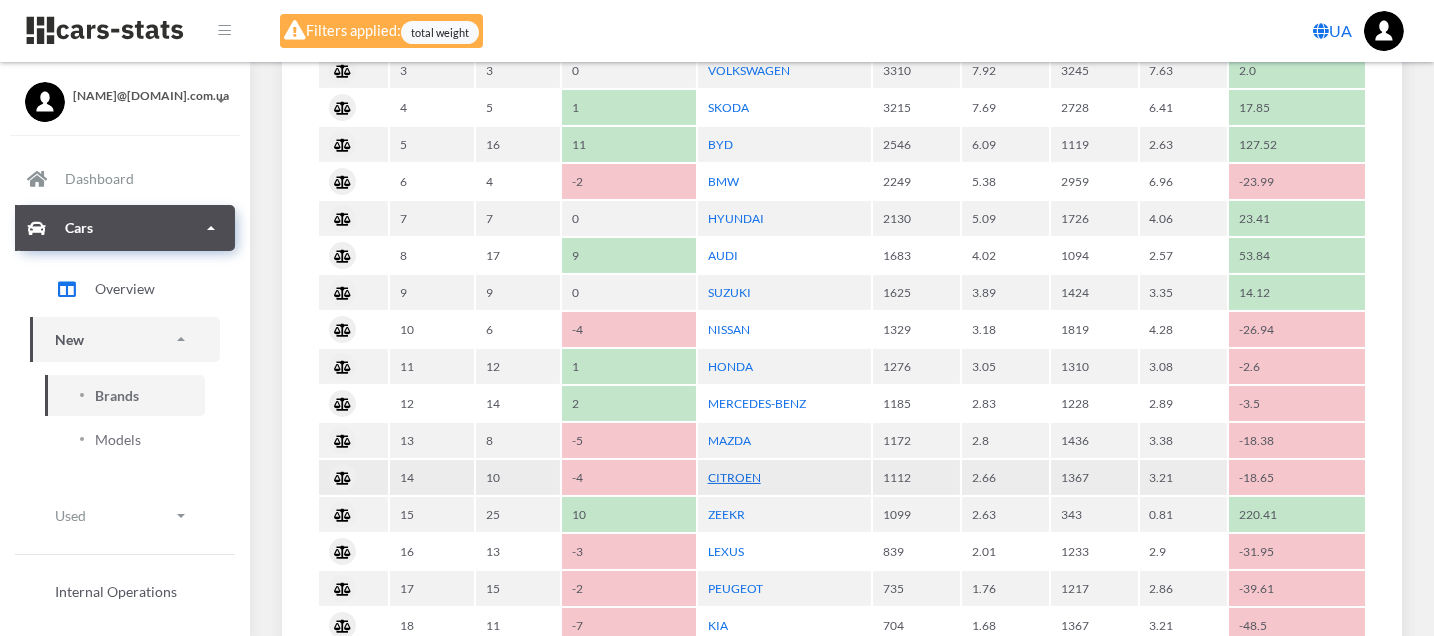 click on "CITROEN" at bounding box center (734, 477) 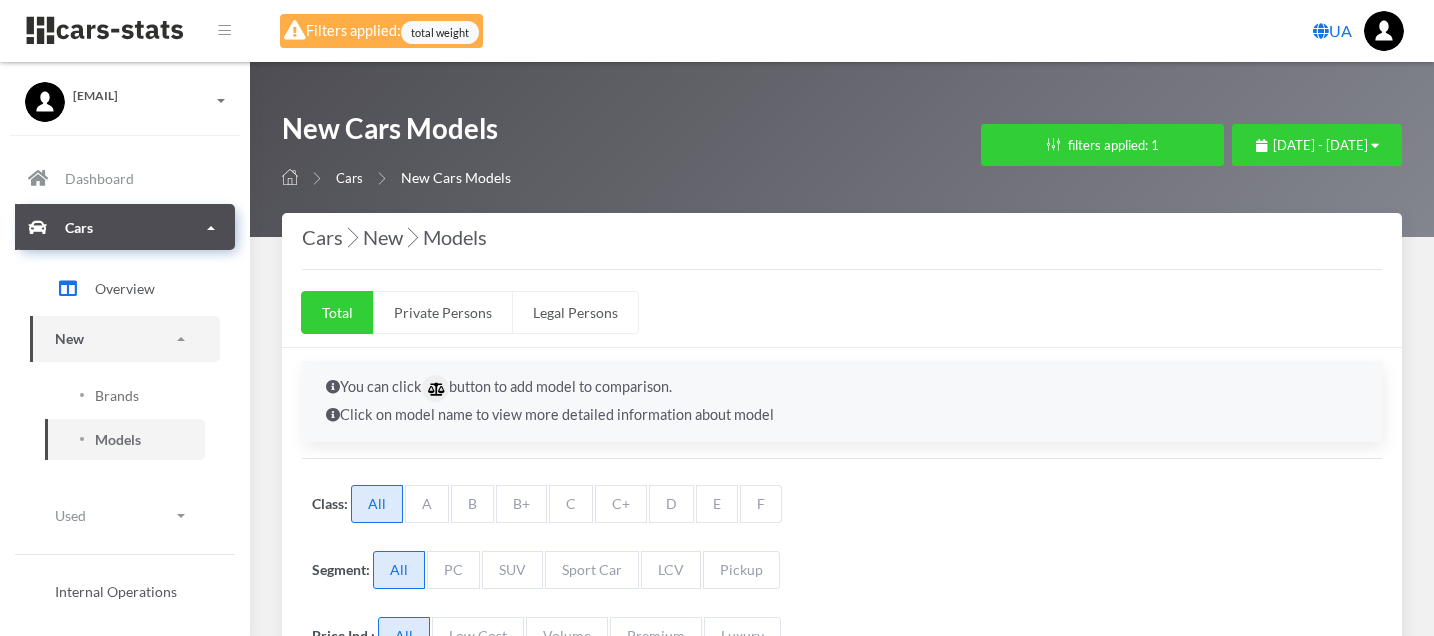 select on "25" 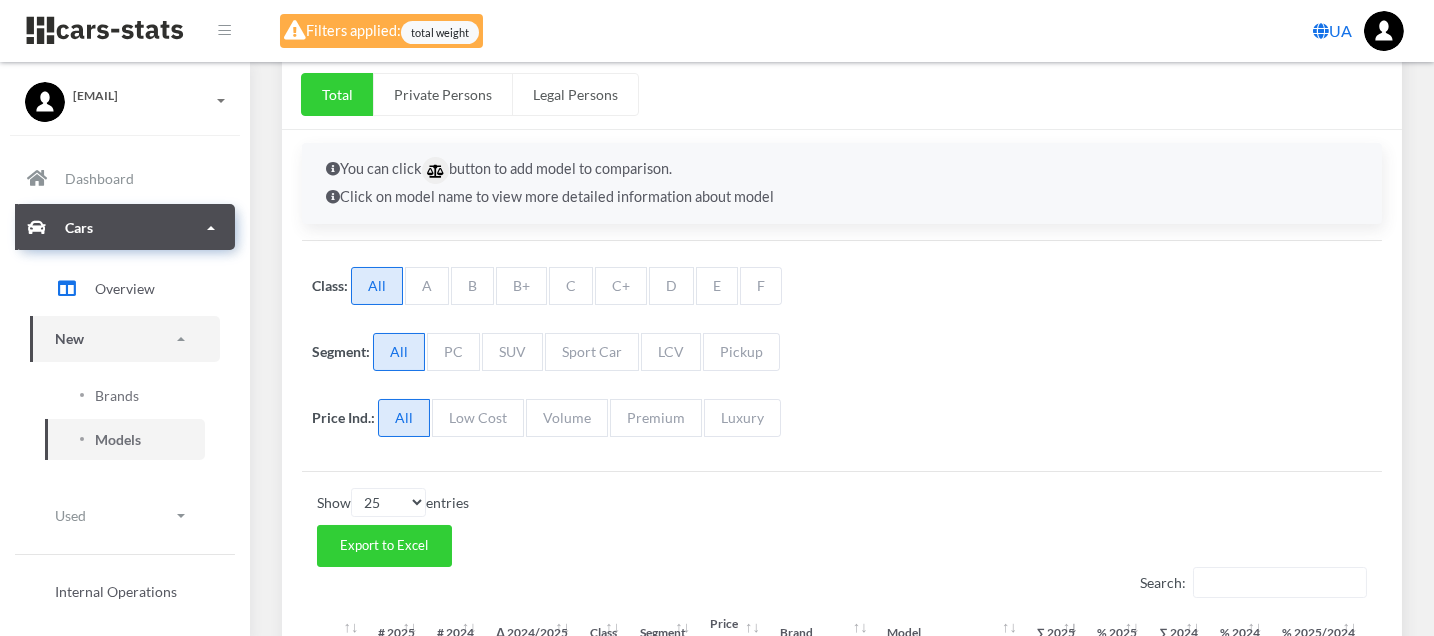 scroll, scrollTop: 16, scrollLeft: 16, axis: both 